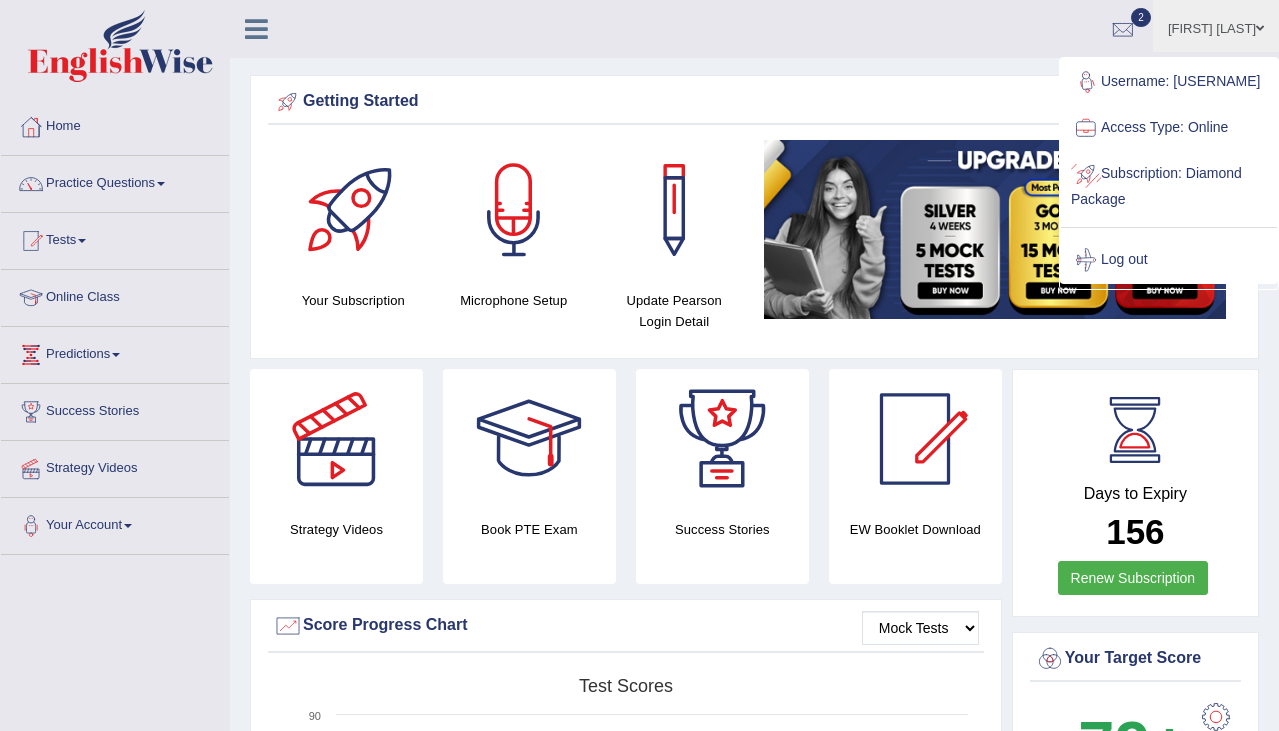 scroll, scrollTop: 0, scrollLeft: 0, axis: both 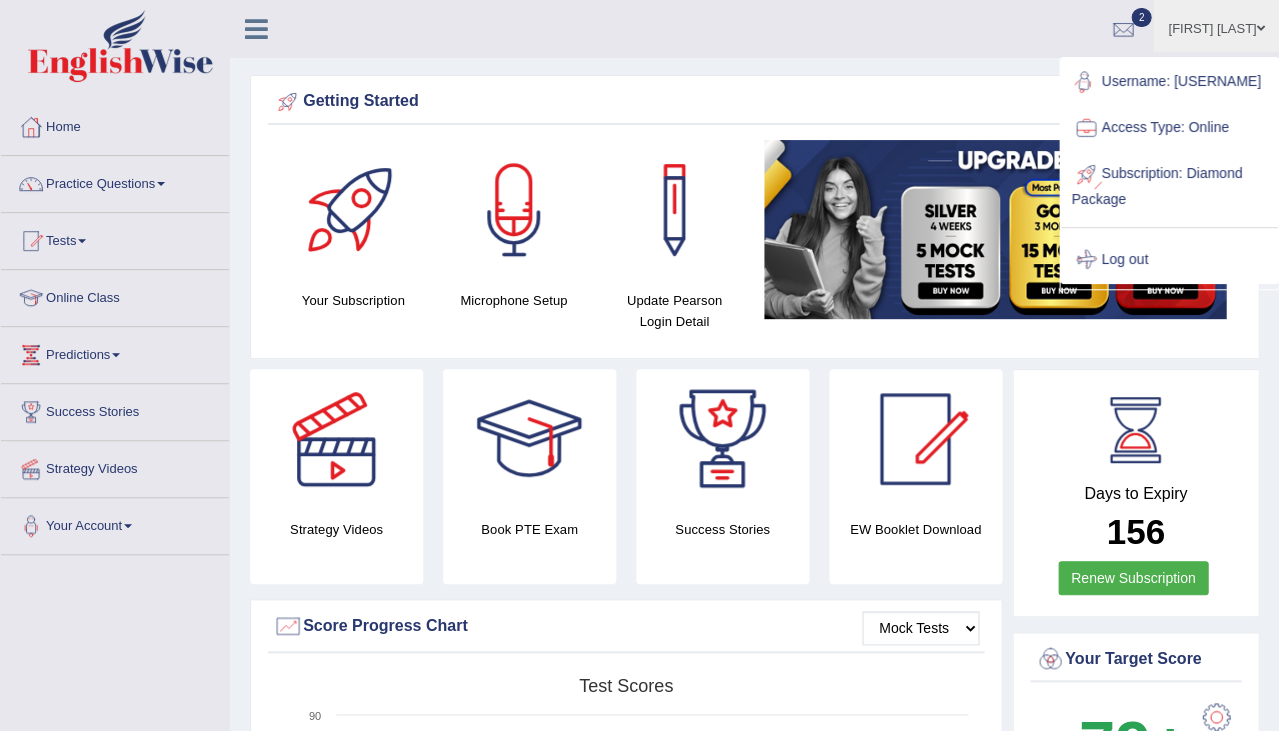 click on "Log out" at bounding box center (1169, 260) 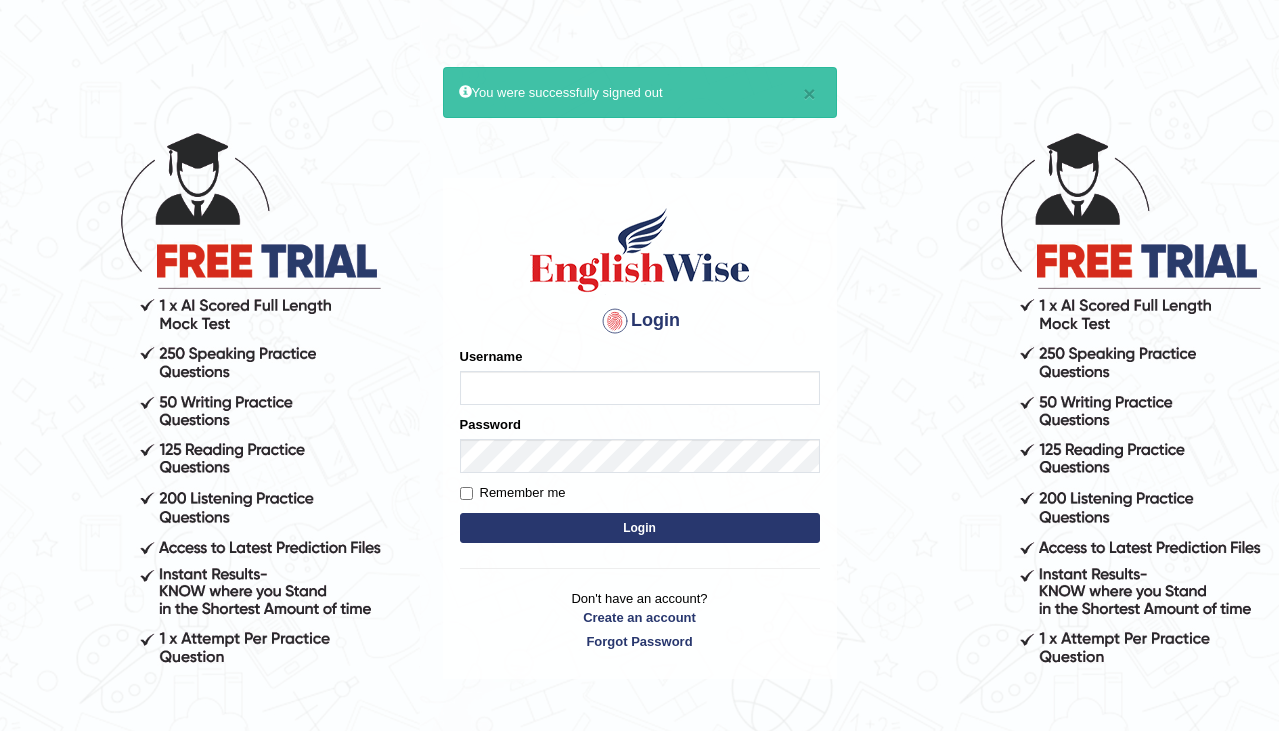scroll, scrollTop: 0, scrollLeft: 0, axis: both 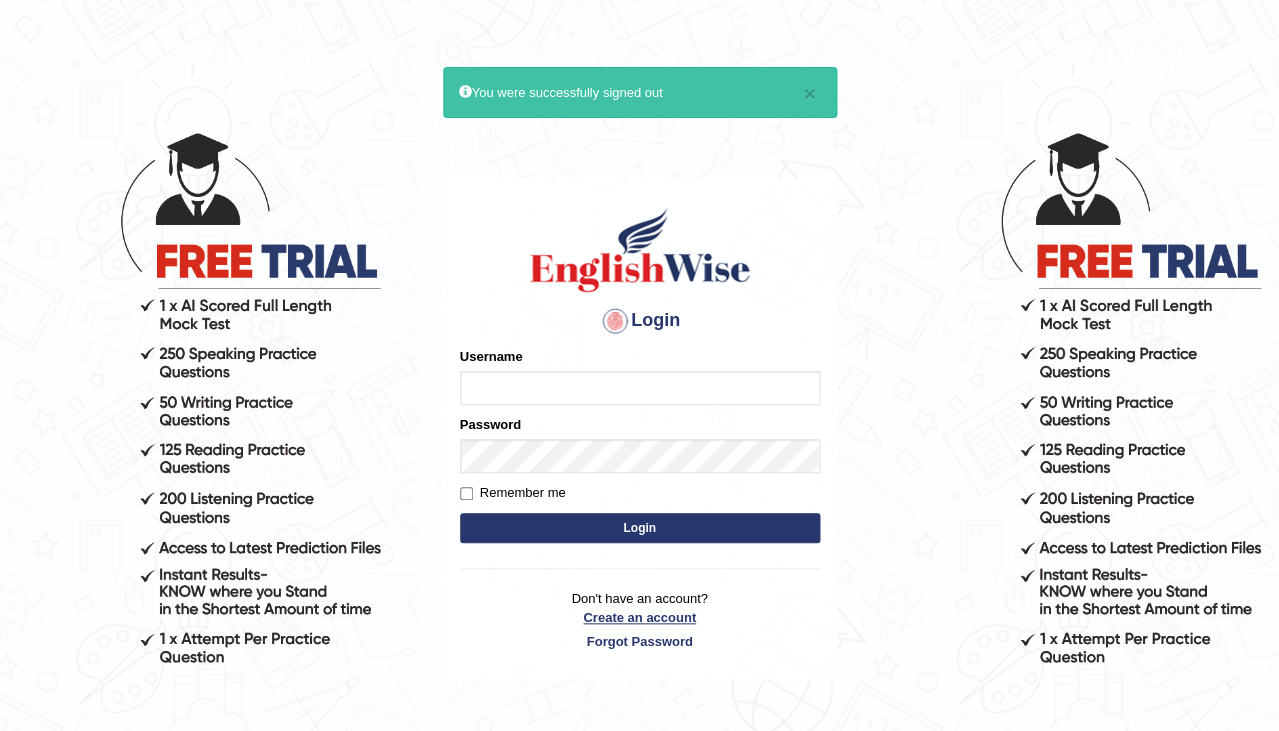 click on "Create an account" at bounding box center [640, 617] 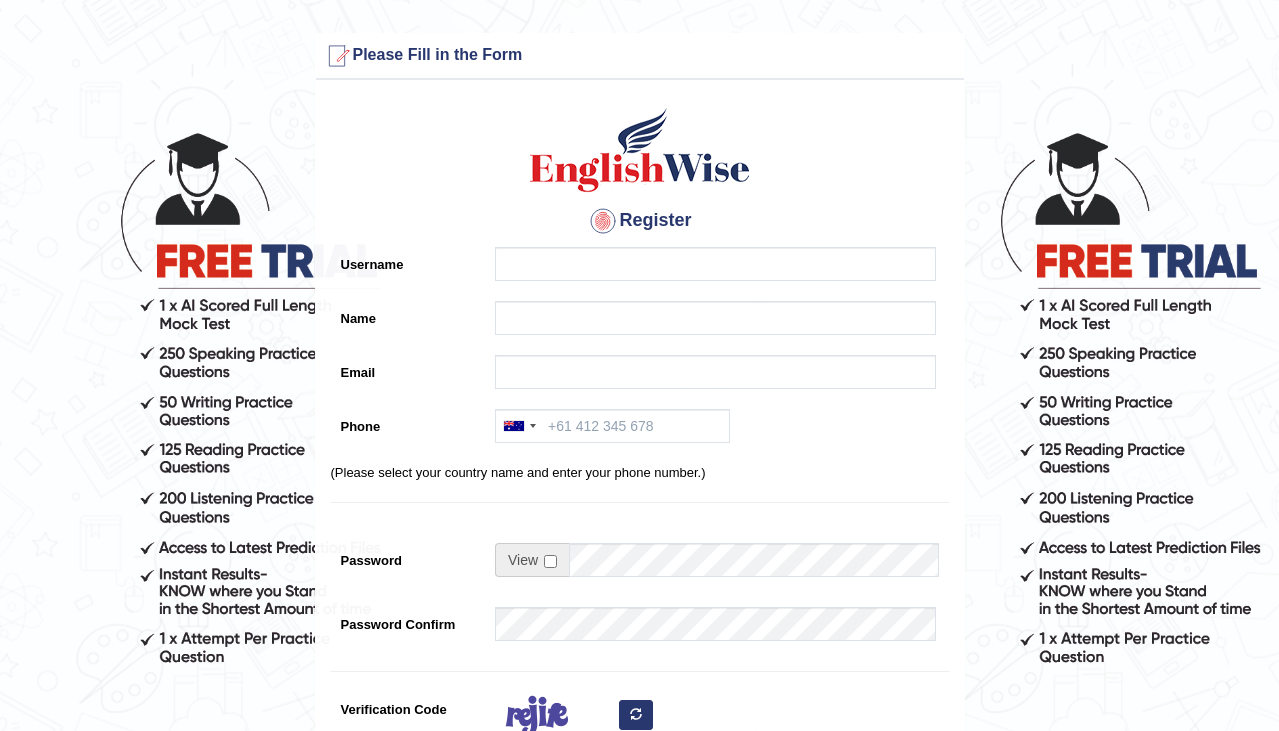 scroll, scrollTop: 0, scrollLeft: 0, axis: both 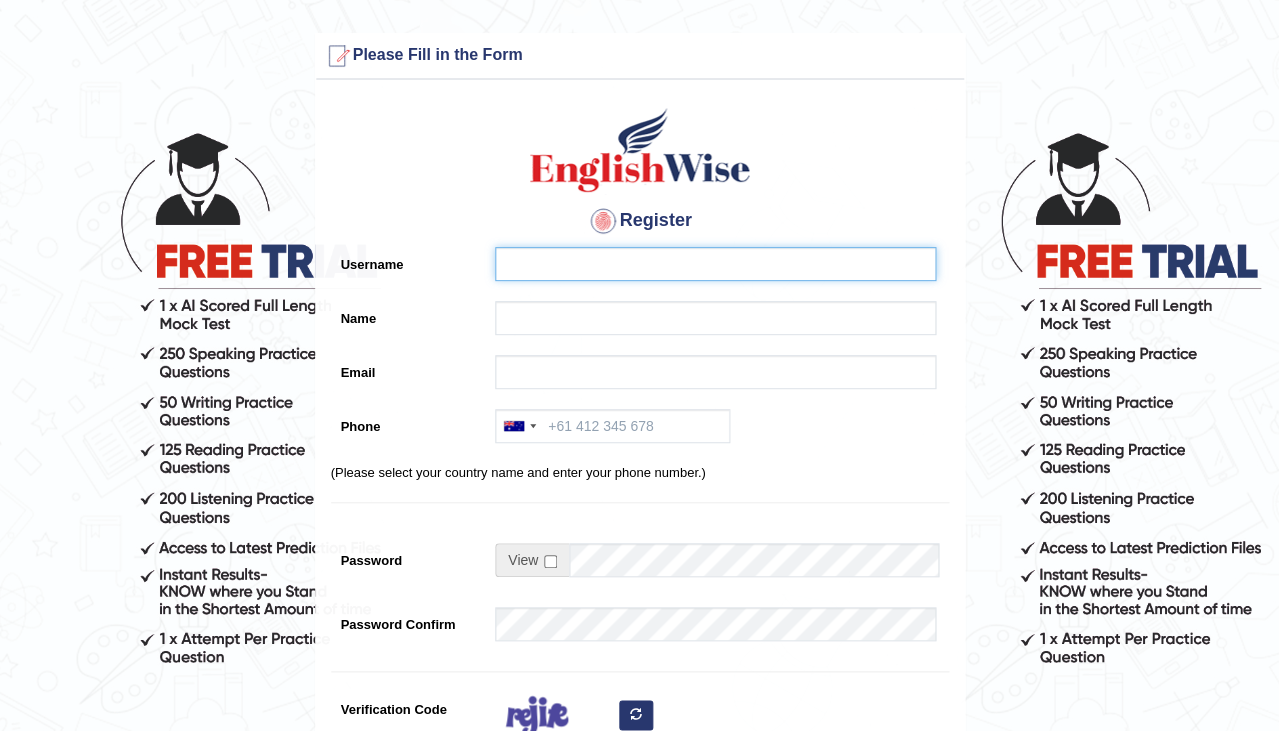 click on "Username" at bounding box center (715, 264) 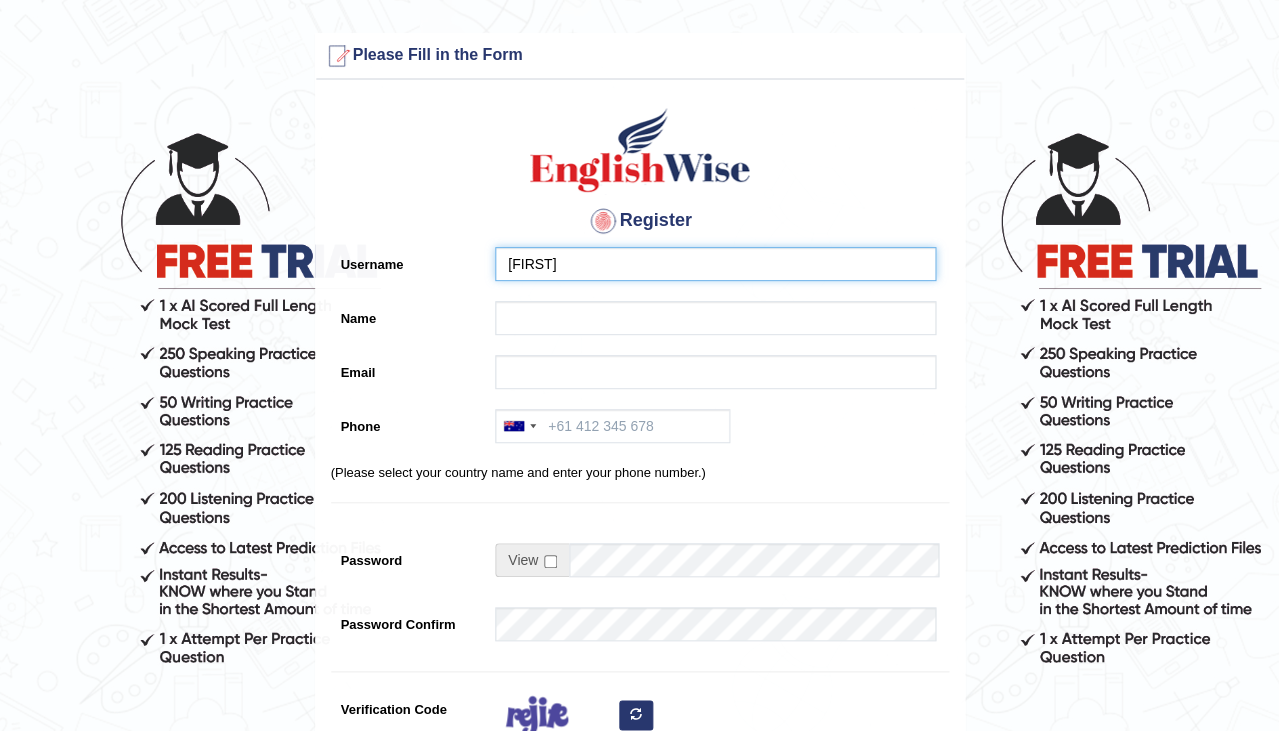 type on "[FIRST]" 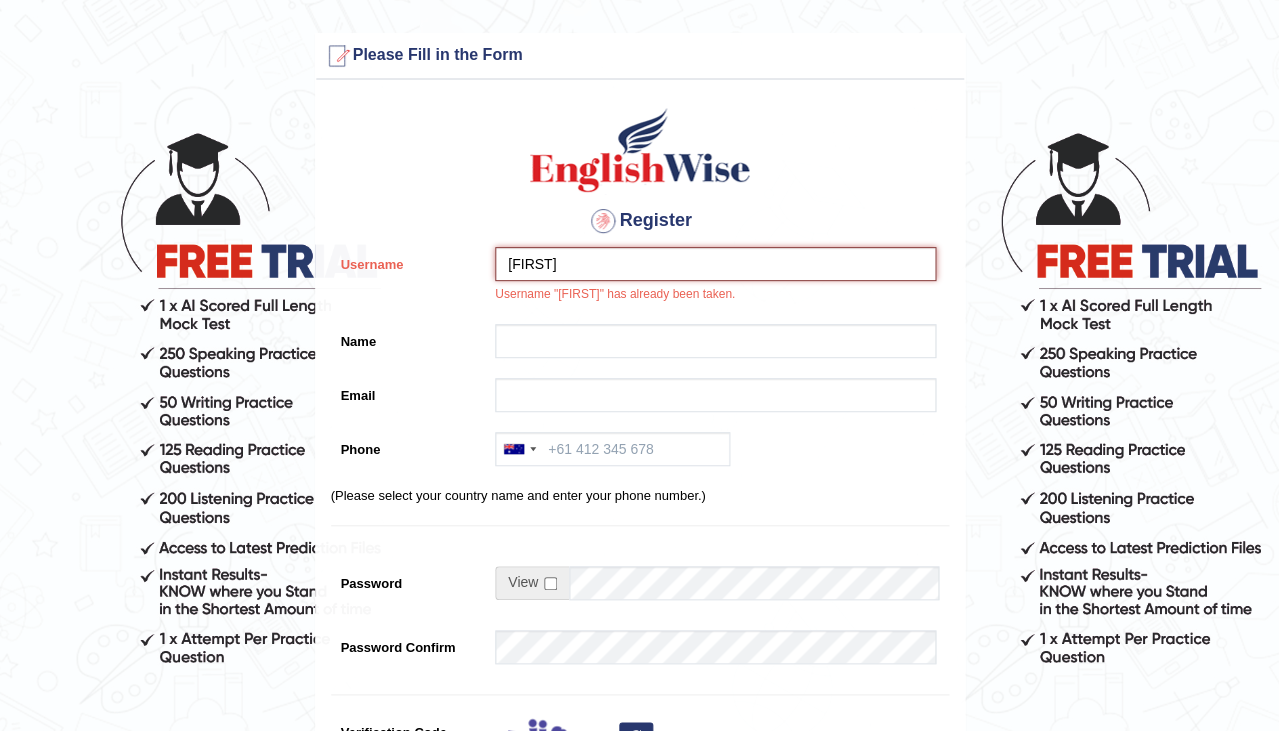 click on "Karamjit" at bounding box center (715, 264) 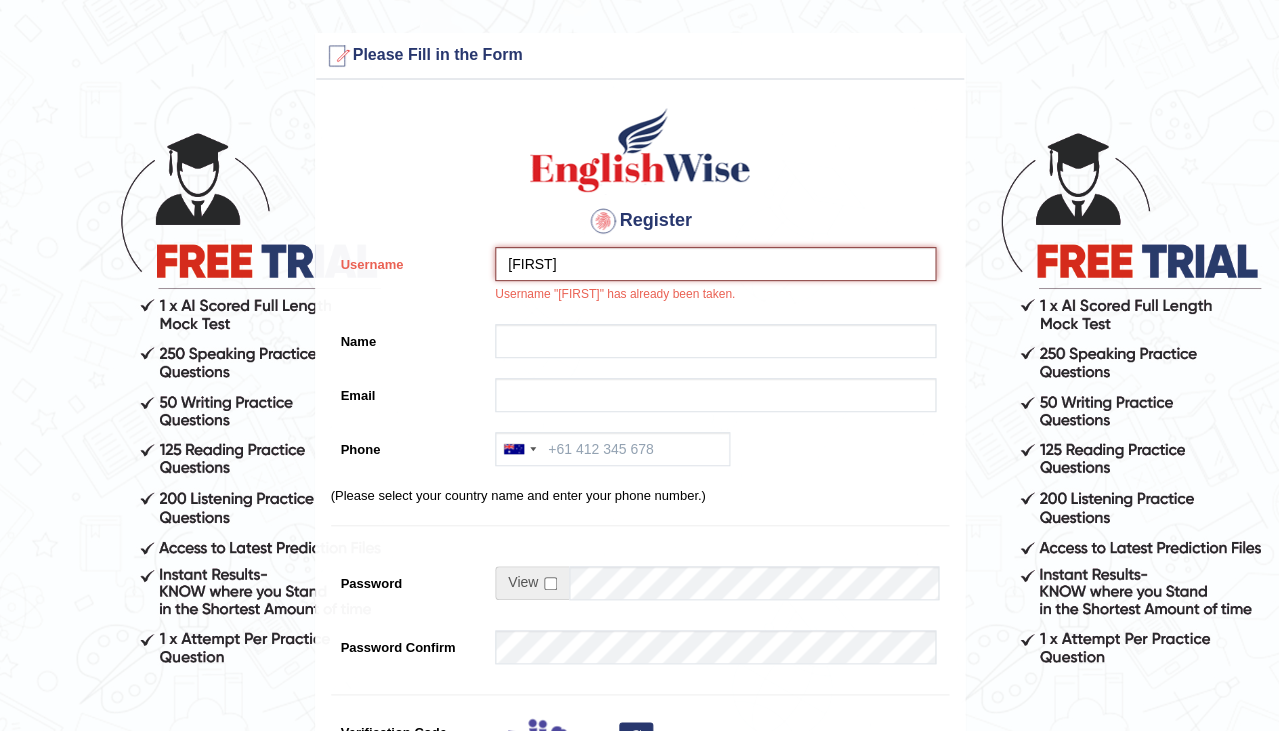 click on "Karamjit" at bounding box center [715, 264] 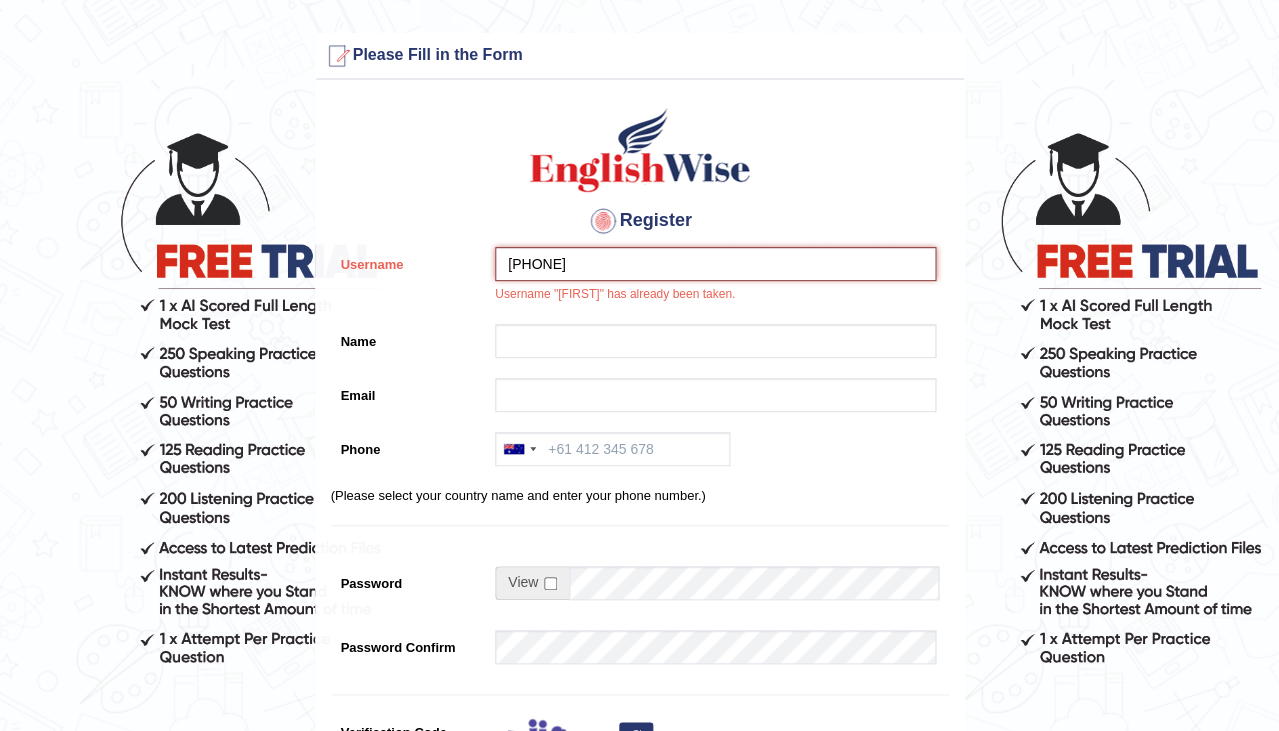 type on "0425200959" 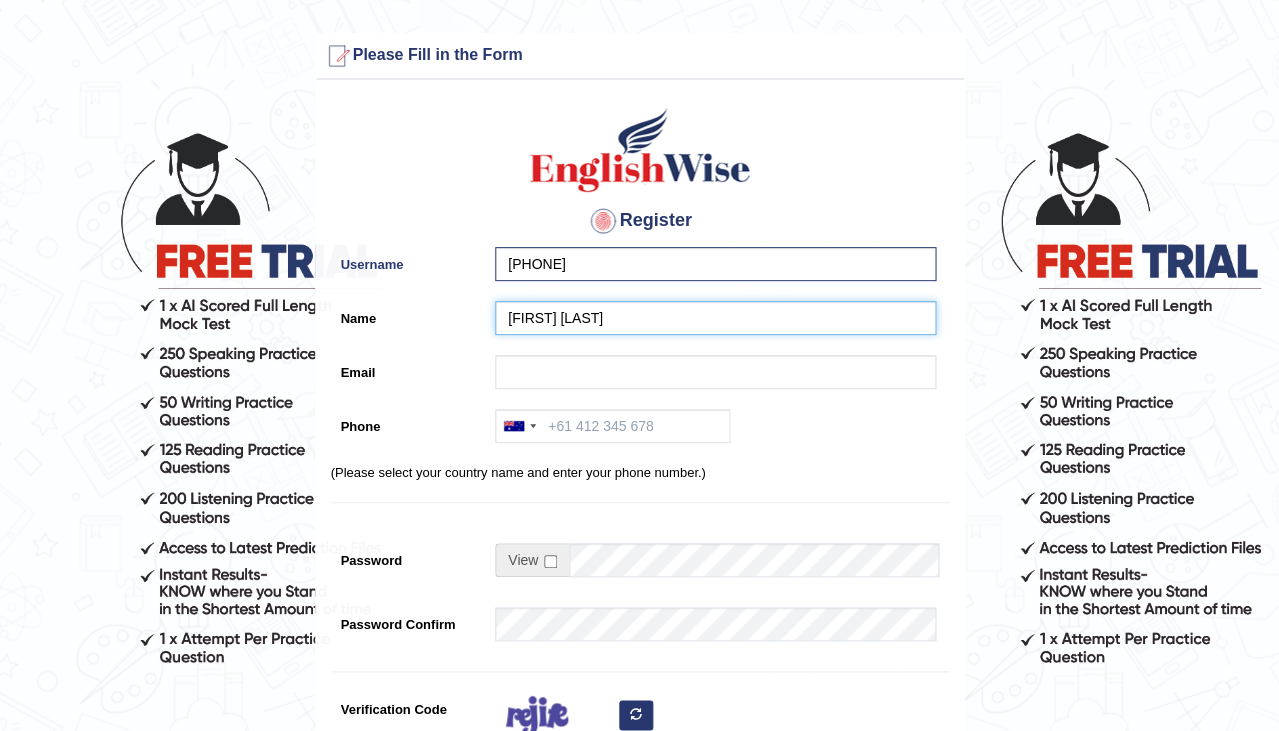 type on "[FIRST] [LAST]" 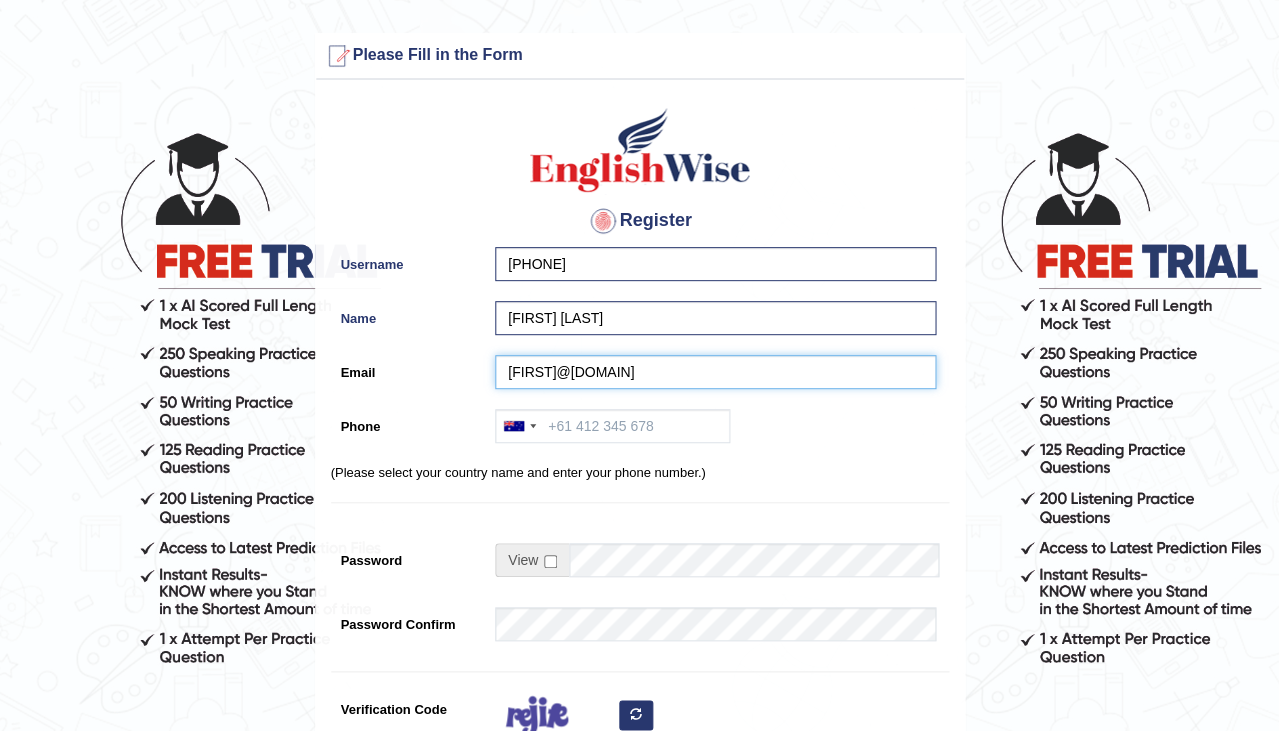 type on "kkmanveersingh3@gmail.com" 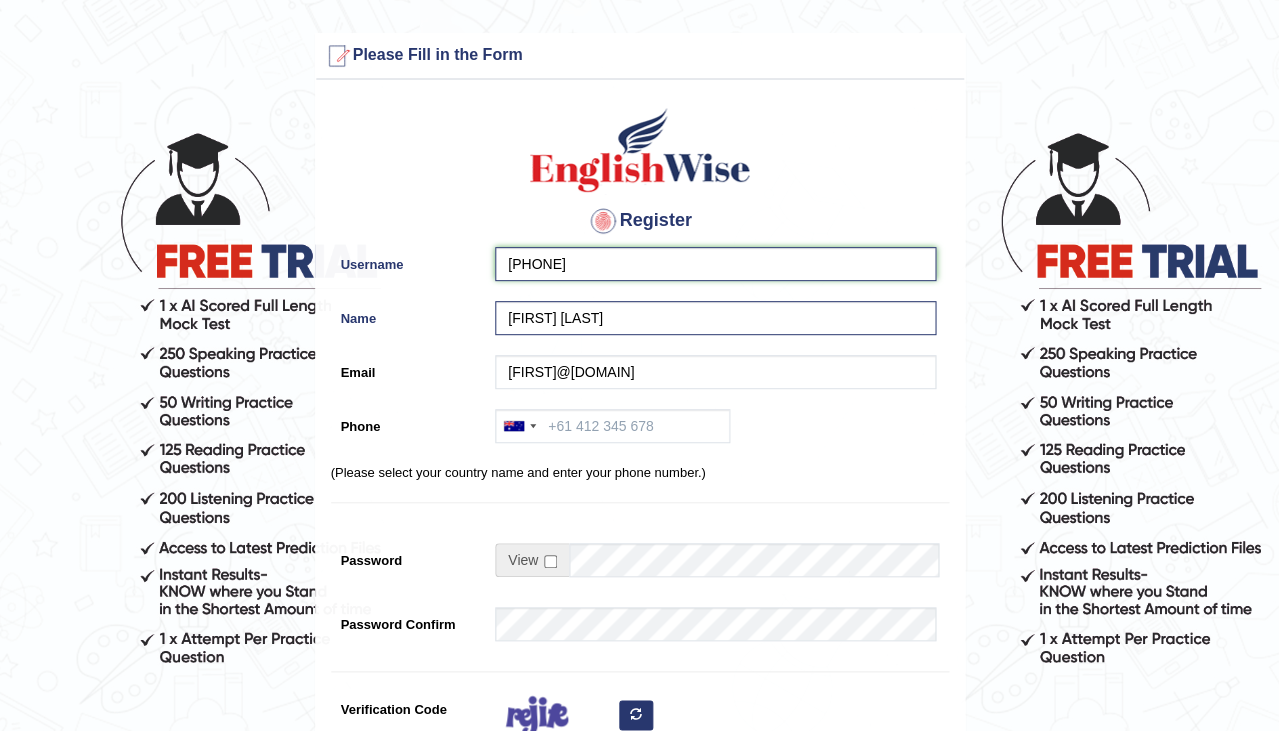 click on "0425200959" at bounding box center [715, 264] 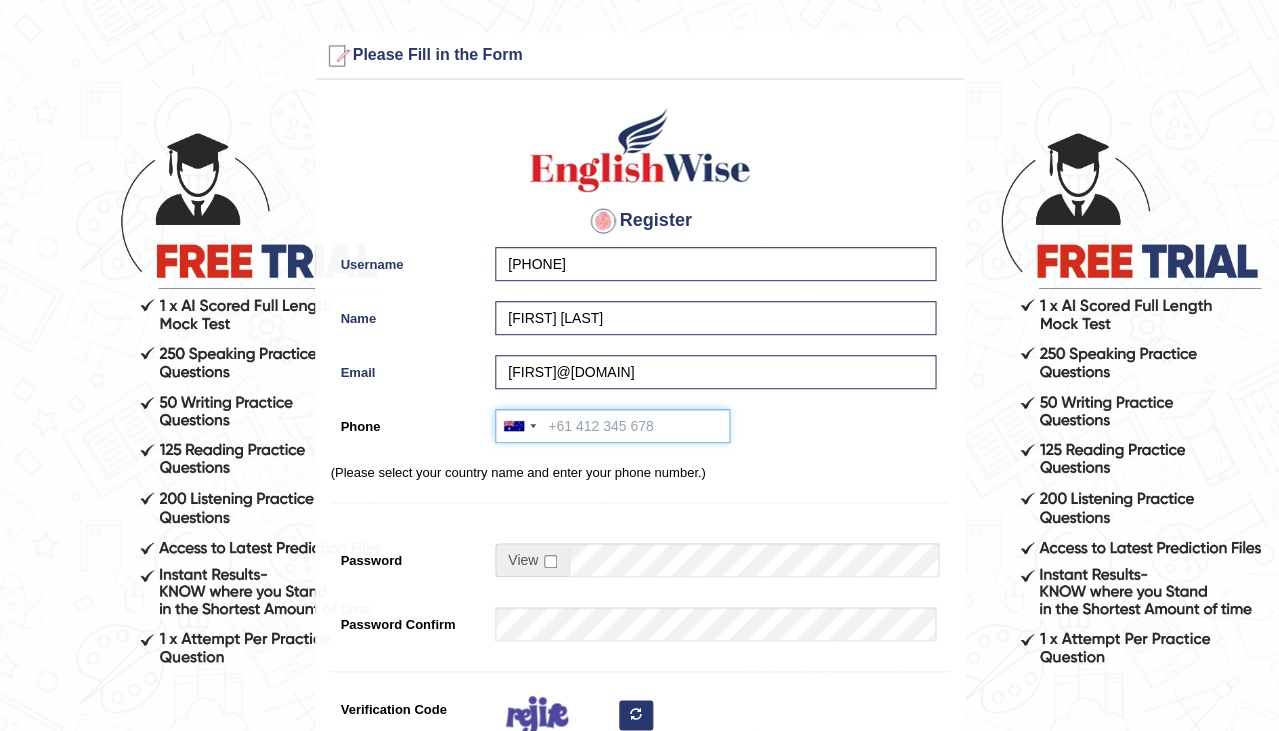 paste on "0425200959" 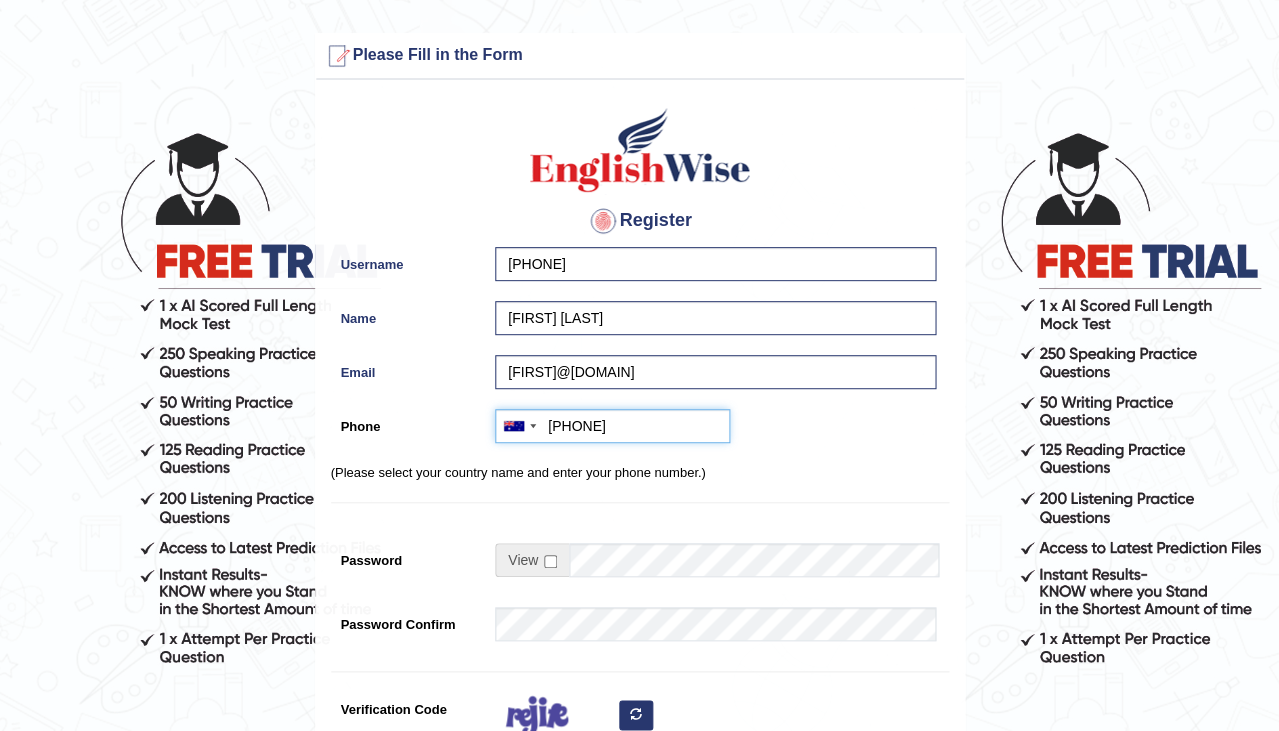 type on "0425200959" 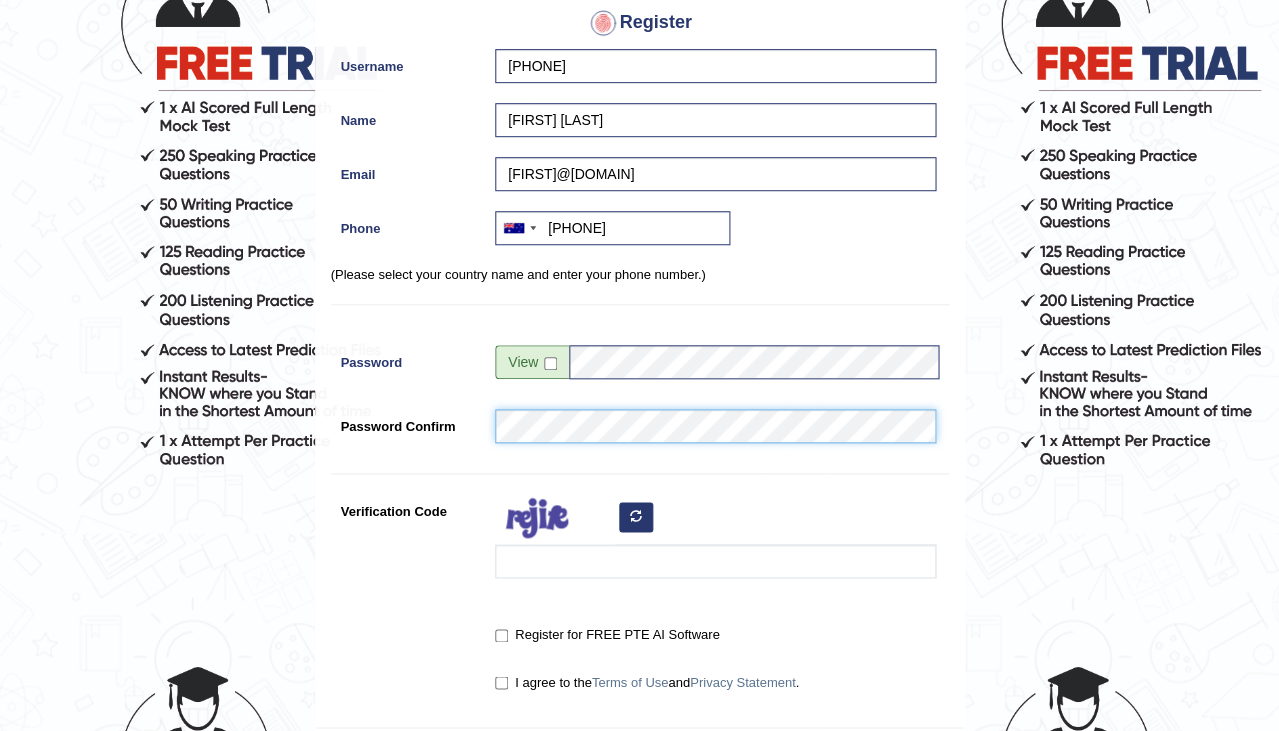 scroll, scrollTop: 206, scrollLeft: 0, axis: vertical 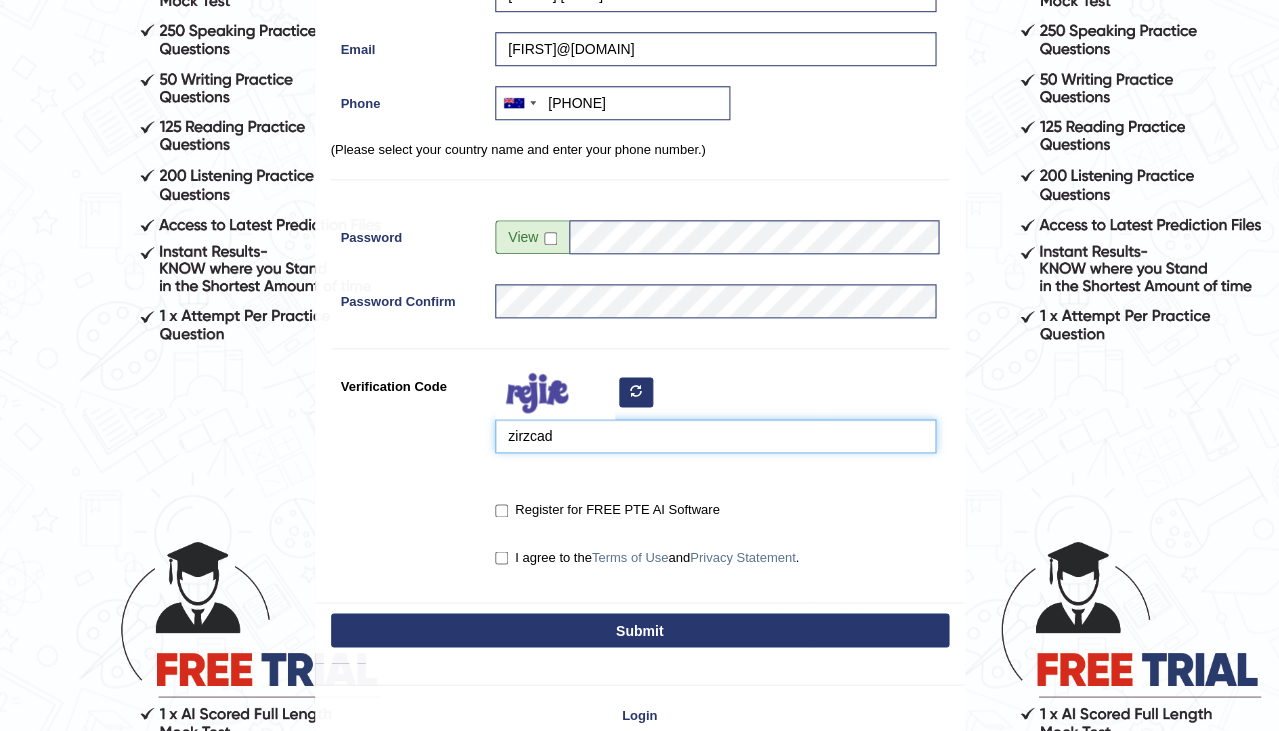 type on "zirzcad" 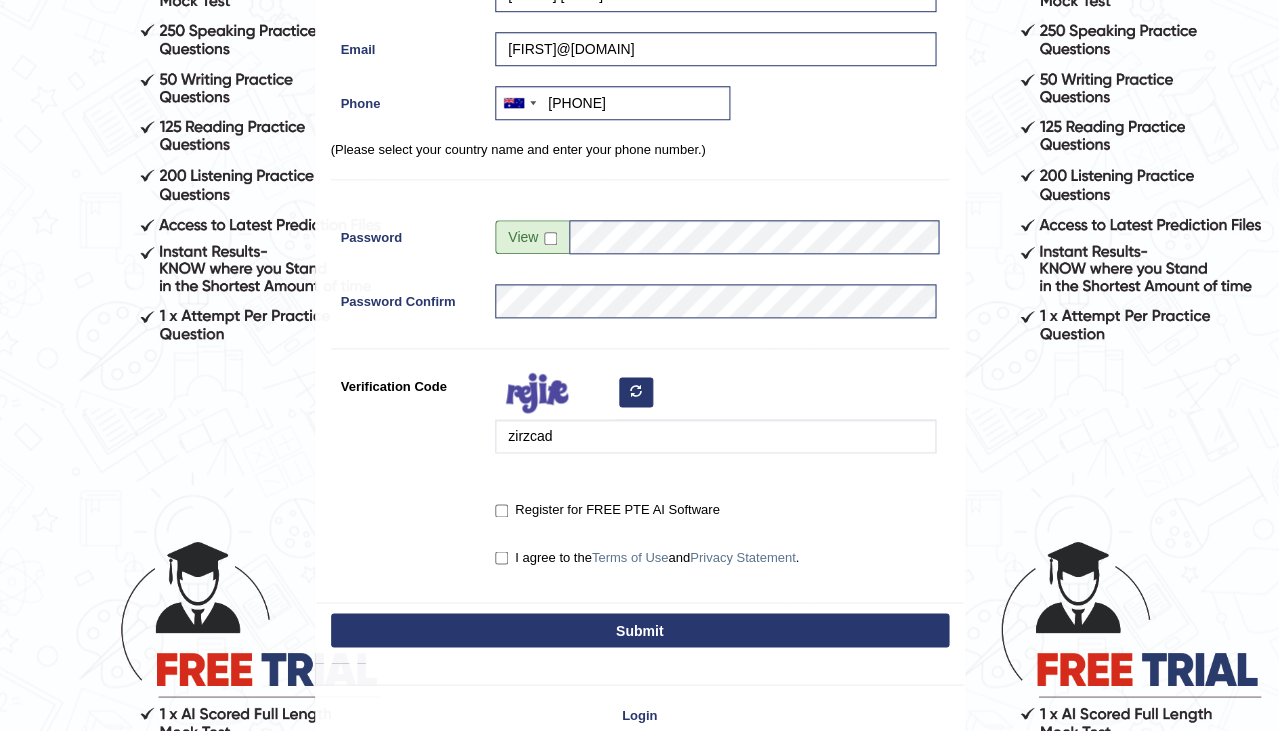 click on "Register for FREE PTE AI Software" at bounding box center [607, 510] 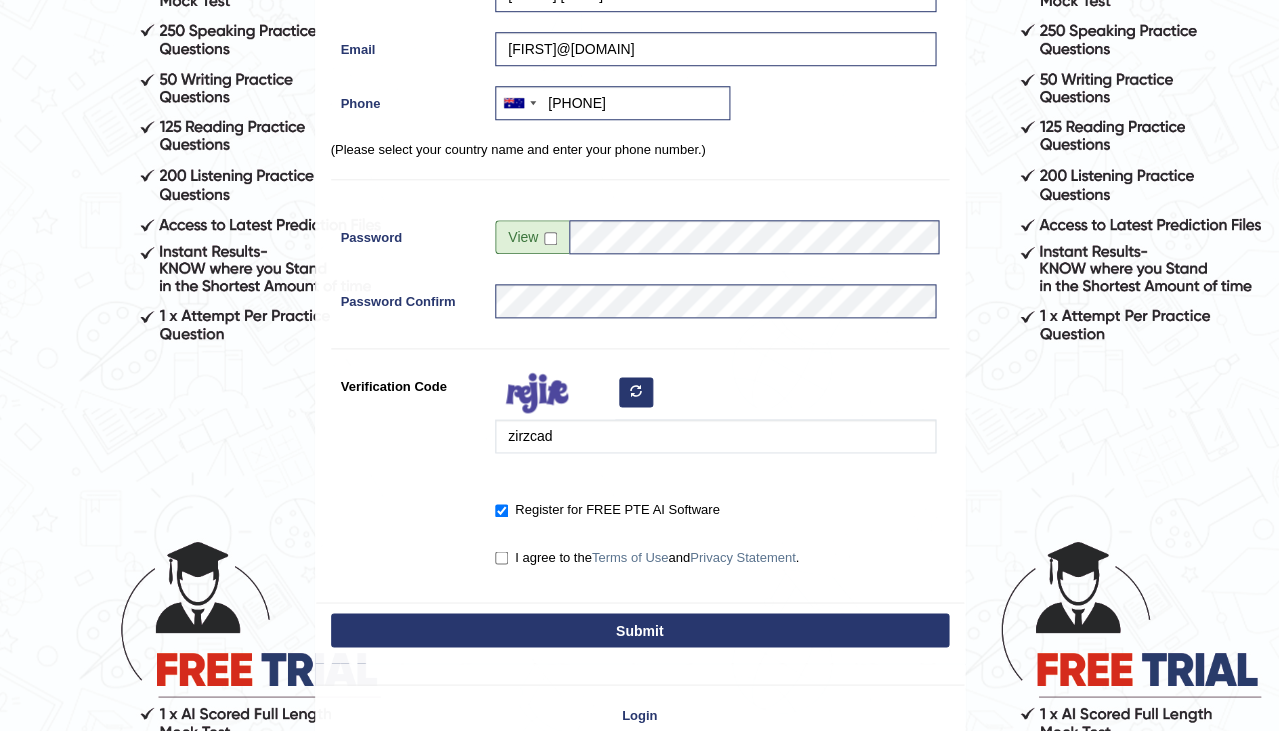 click on "I agree to the  Terms of Use  and  Privacy Statement ." at bounding box center (501, 557) 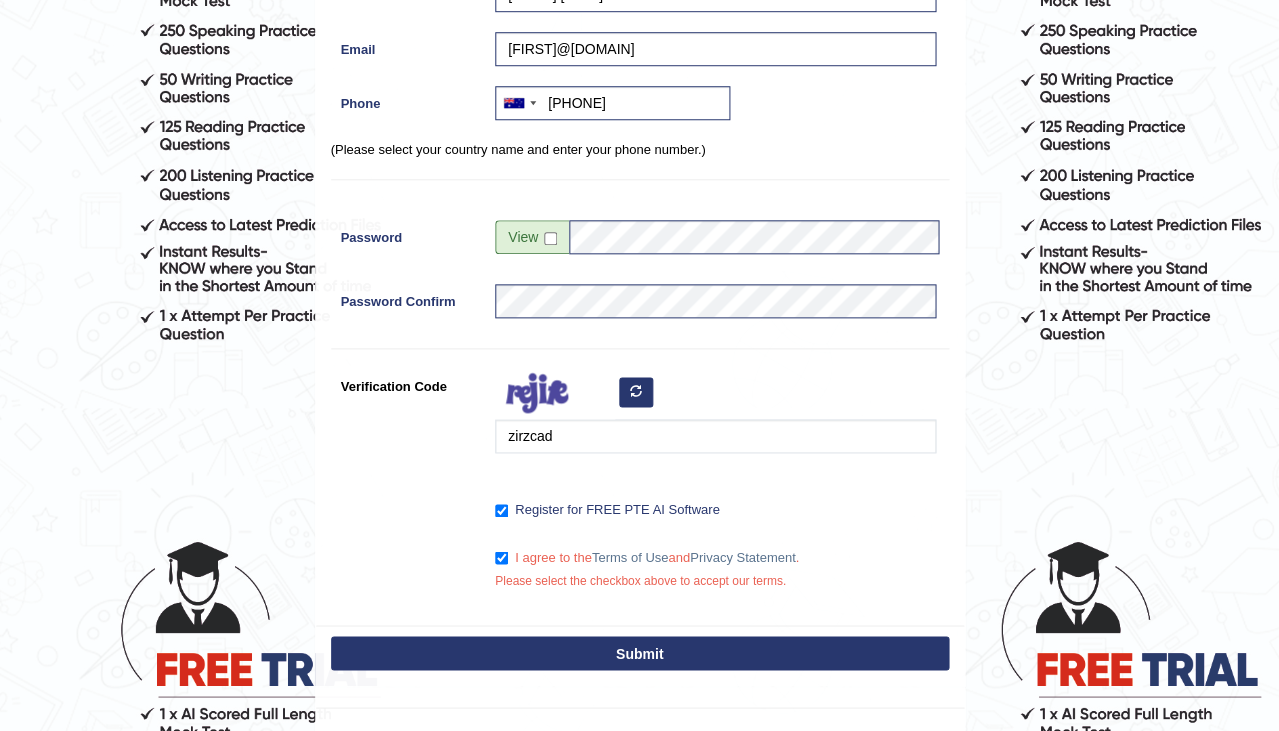 click on "Submit" at bounding box center (640, 653) 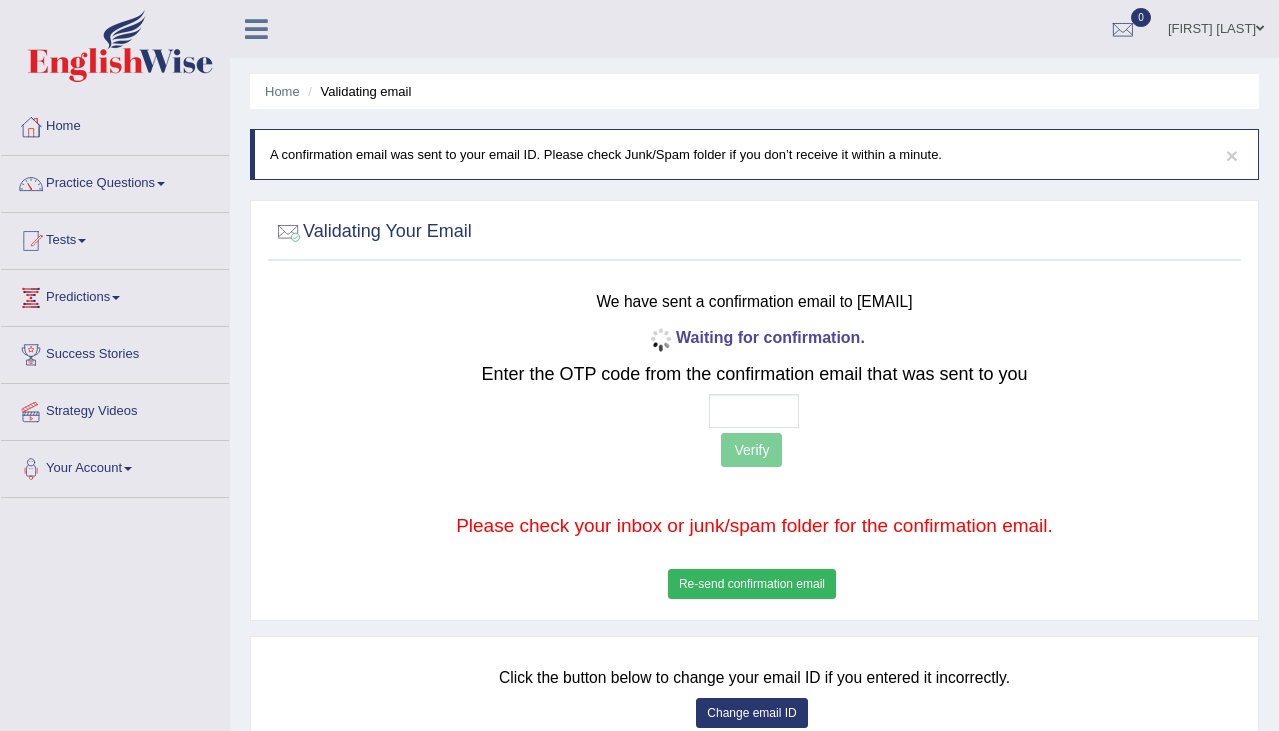 scroll, scrollTop: 0, scrollLeft: 0, axis: both 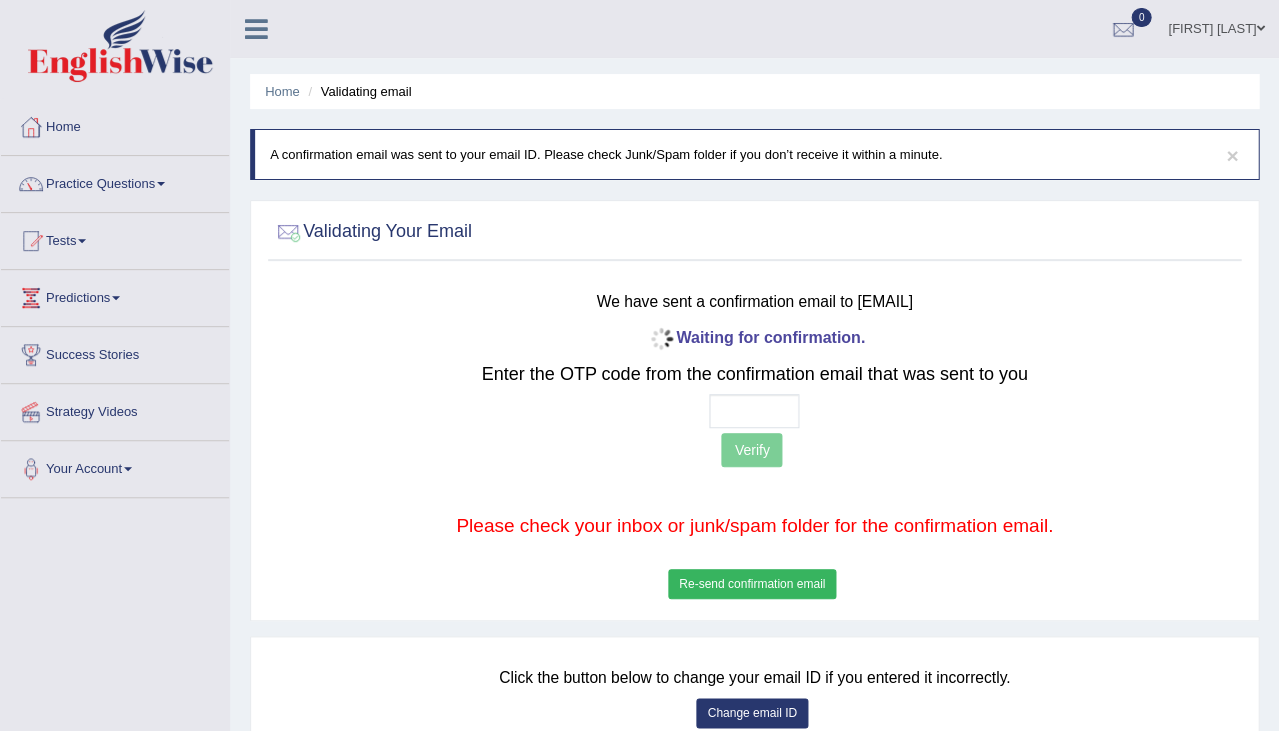 click at bounding box center [754, 411] 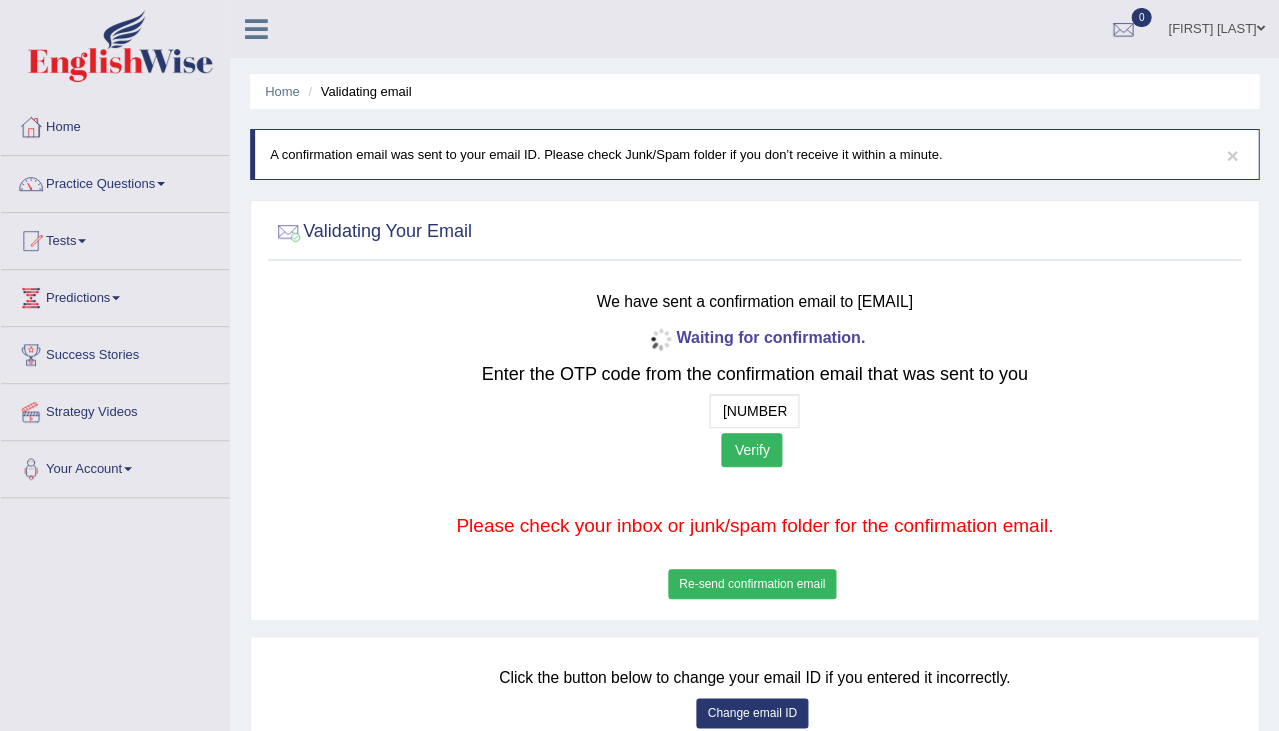 type on "6  8  7  3" 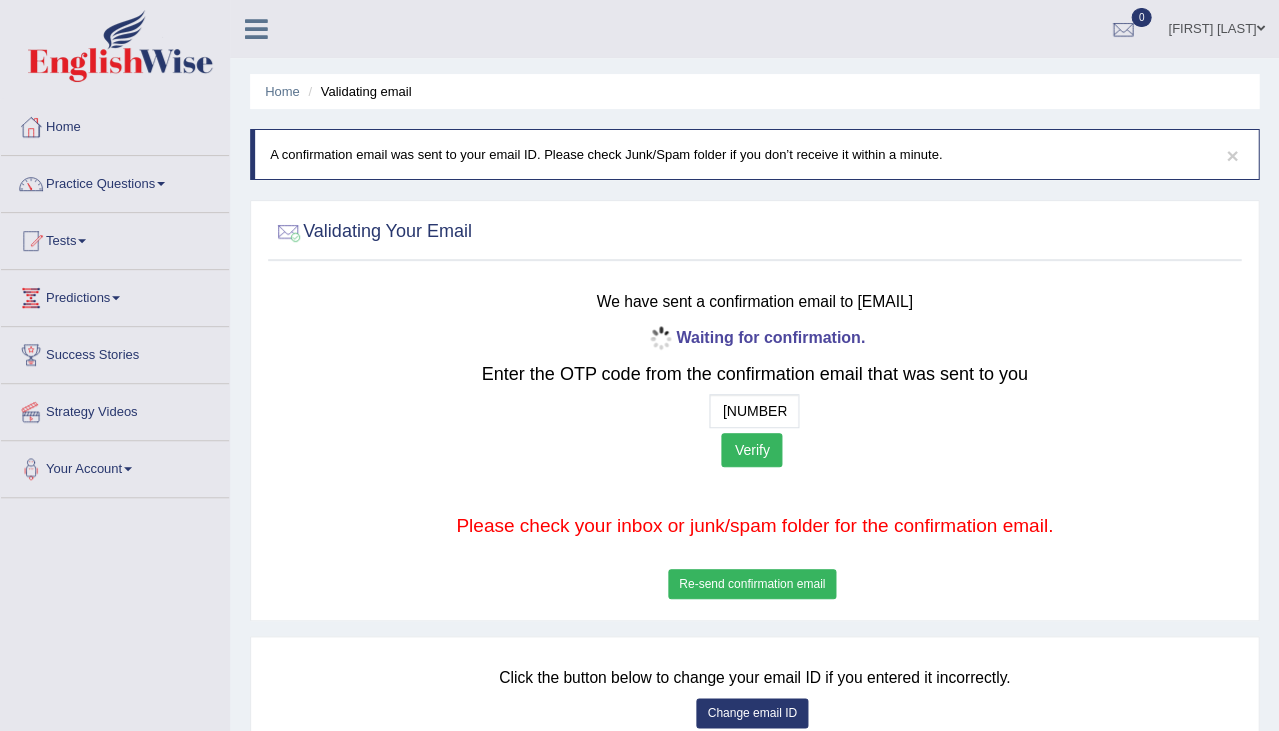 click on "Verify" at bounding box center [751, 450] 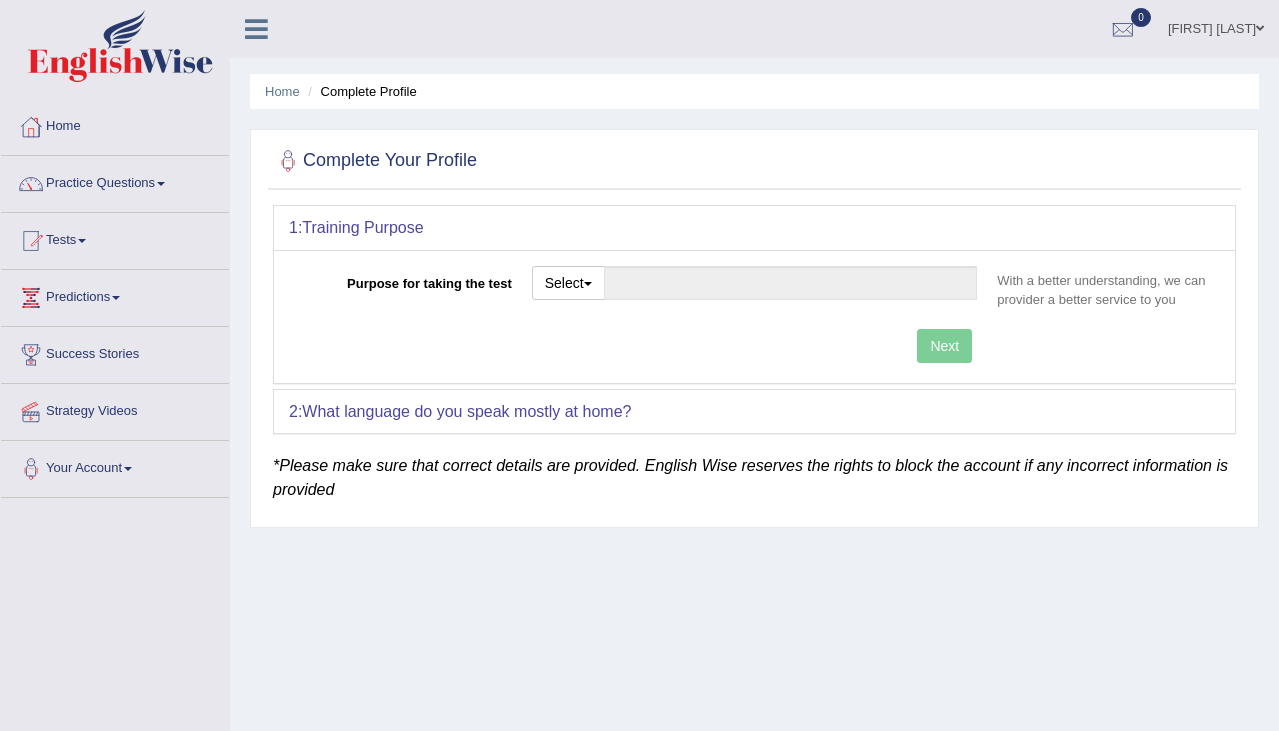 scroll, scrollTop: 0, scrollLeft: 0, axis: both 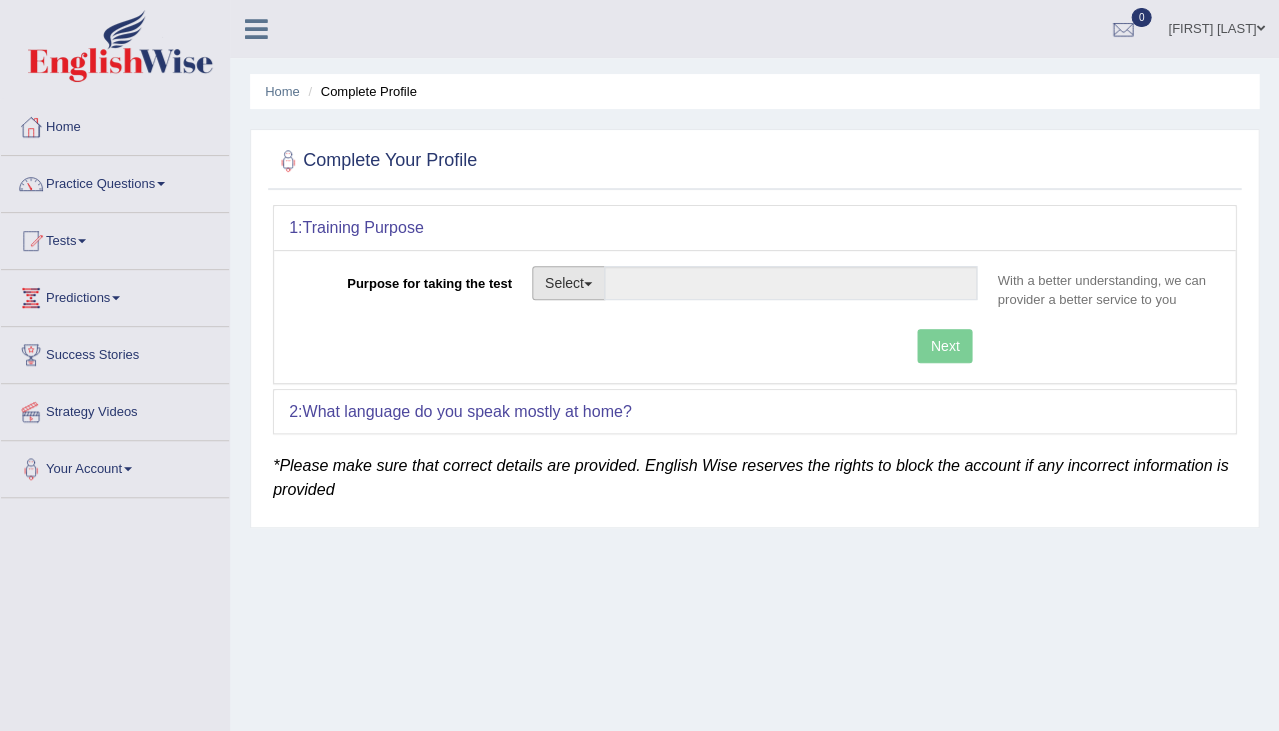 click on "Select" at bounding box center (568, 283) 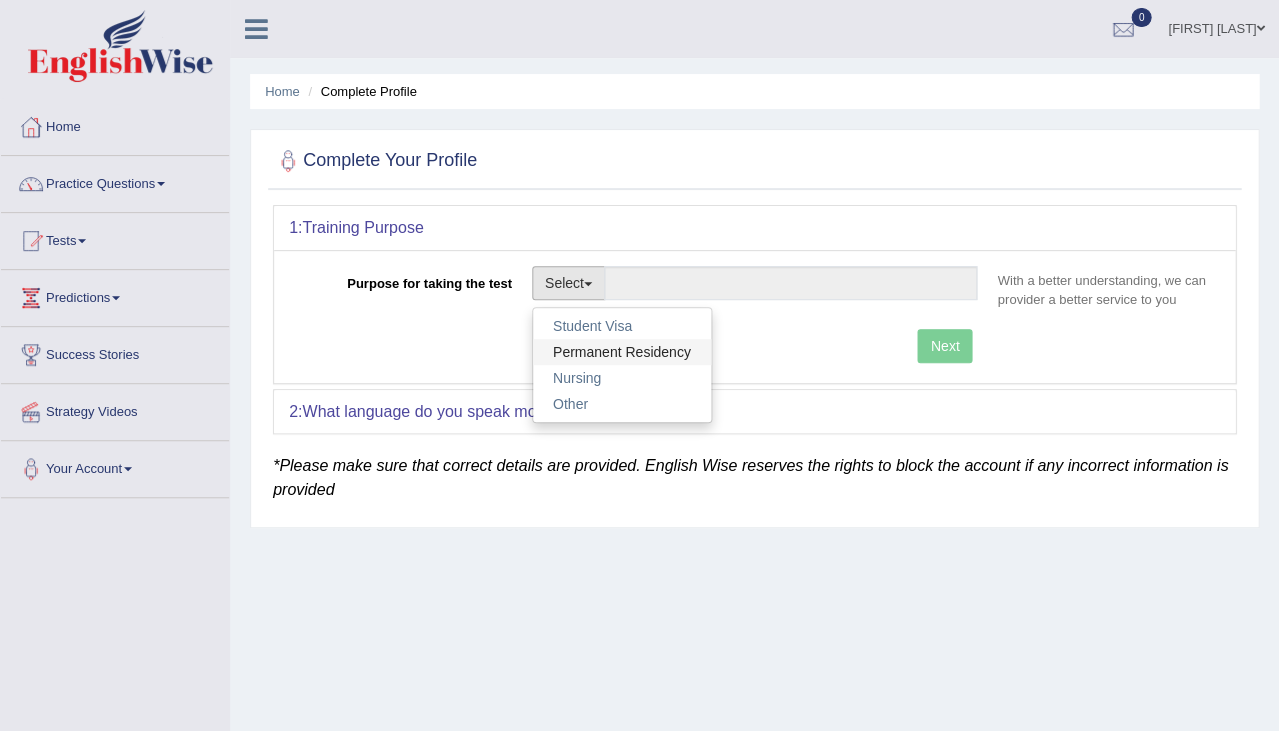drag, startPoint x: 580, startPoint y: 353, endPoint x: 573, endPoint y: 340, distance: 14.764823 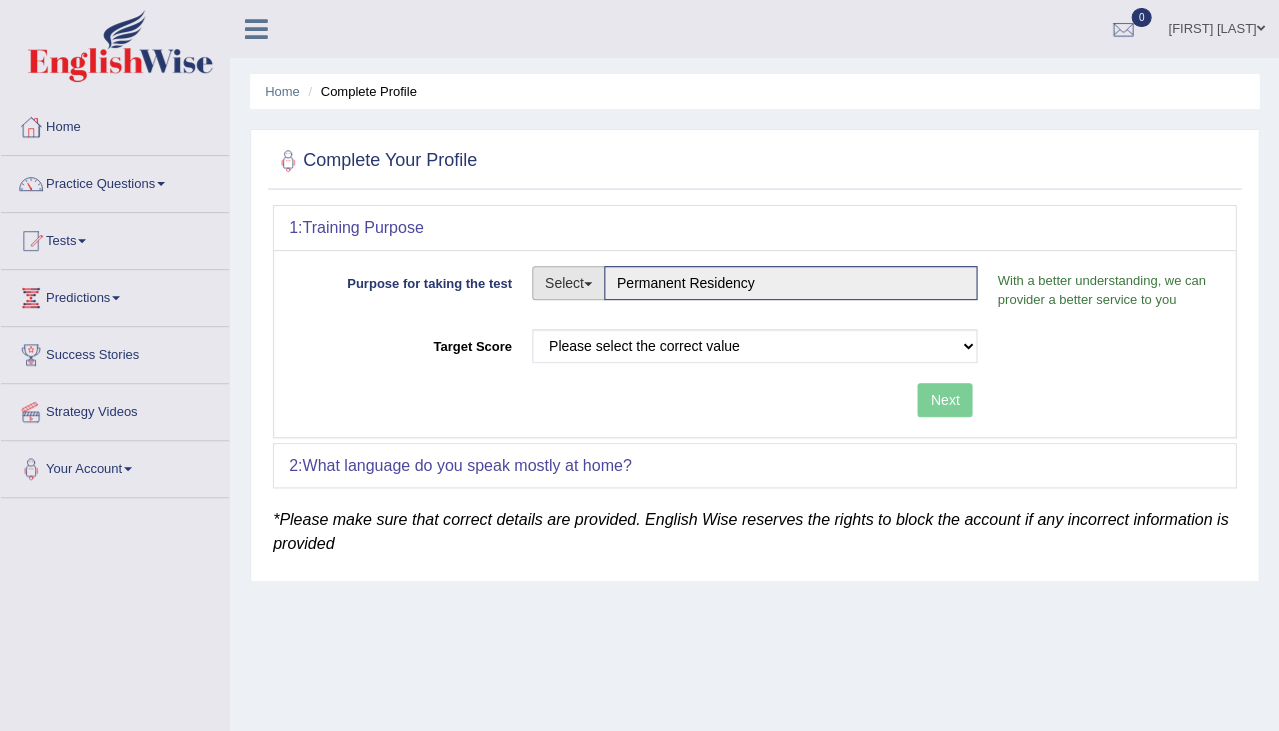 click on "Select" at bounding box center (568, 283) 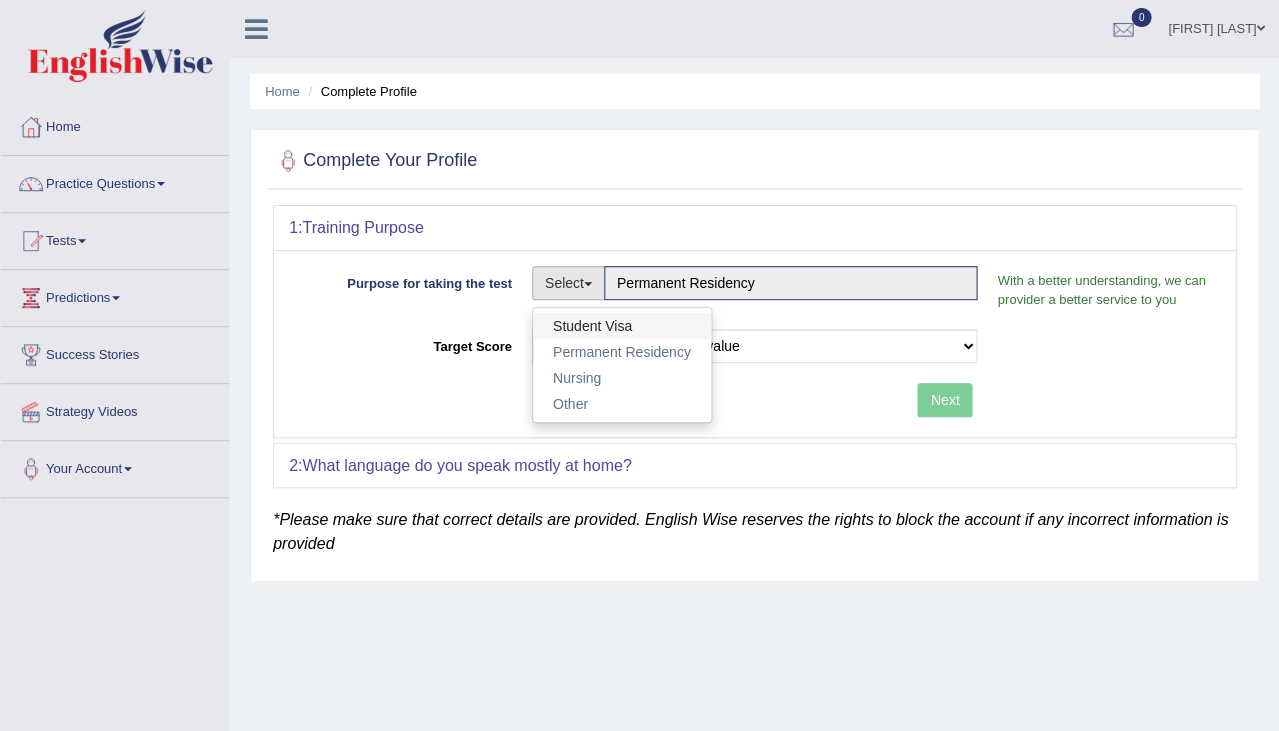 click on "Student Visa" at bounding box center [622, 326] 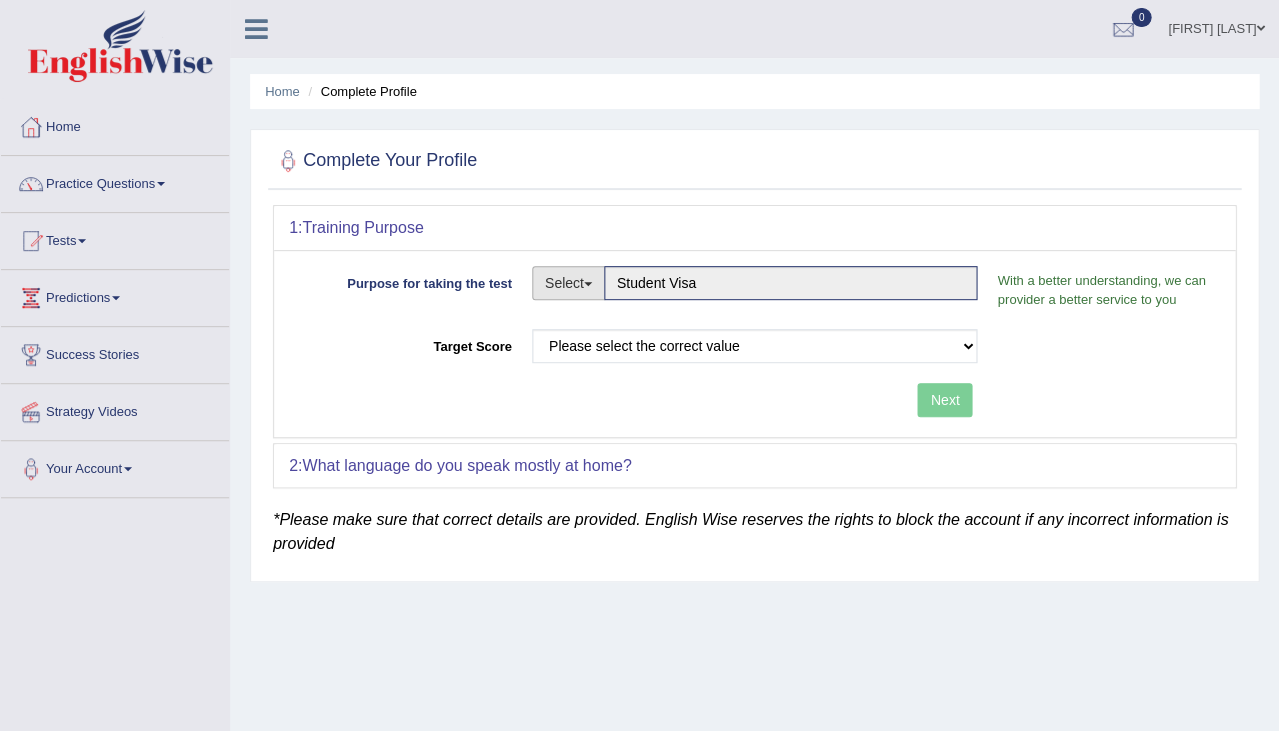 click on "Select" at bounding box center [568, 283] 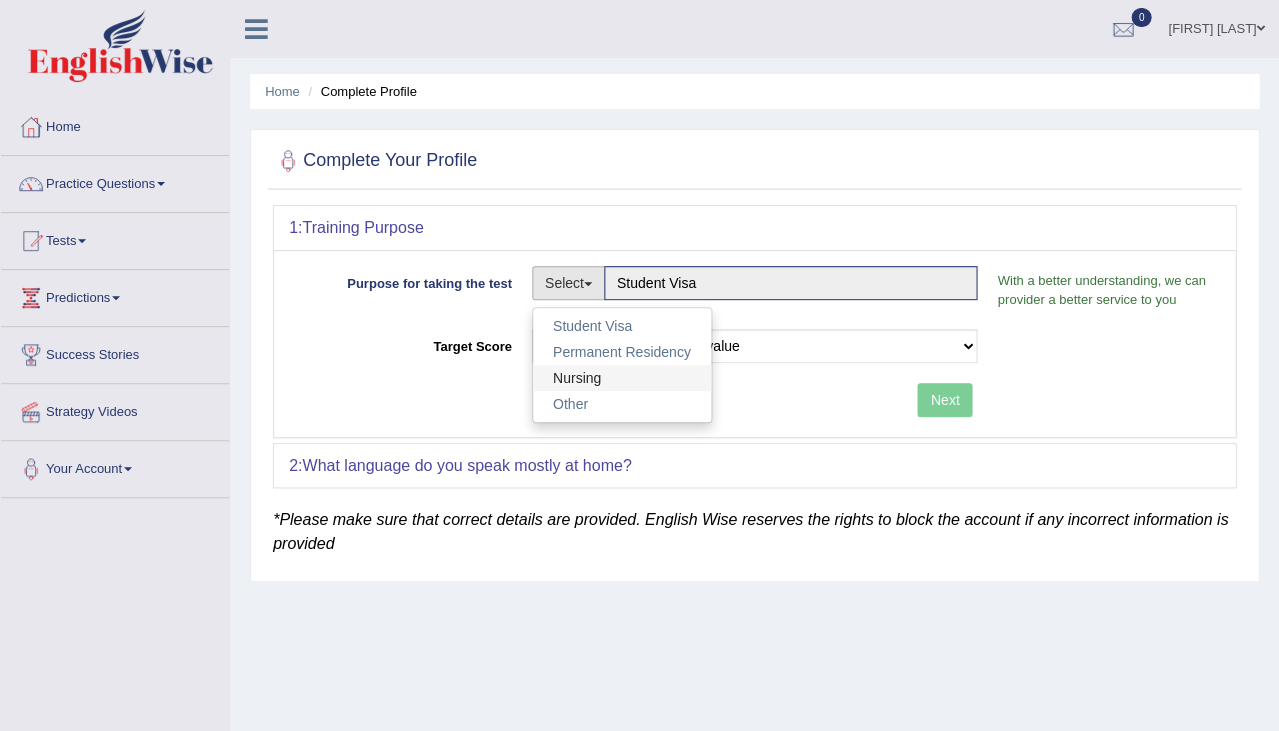 click on "Nursing" at bounding box center (622, 378) 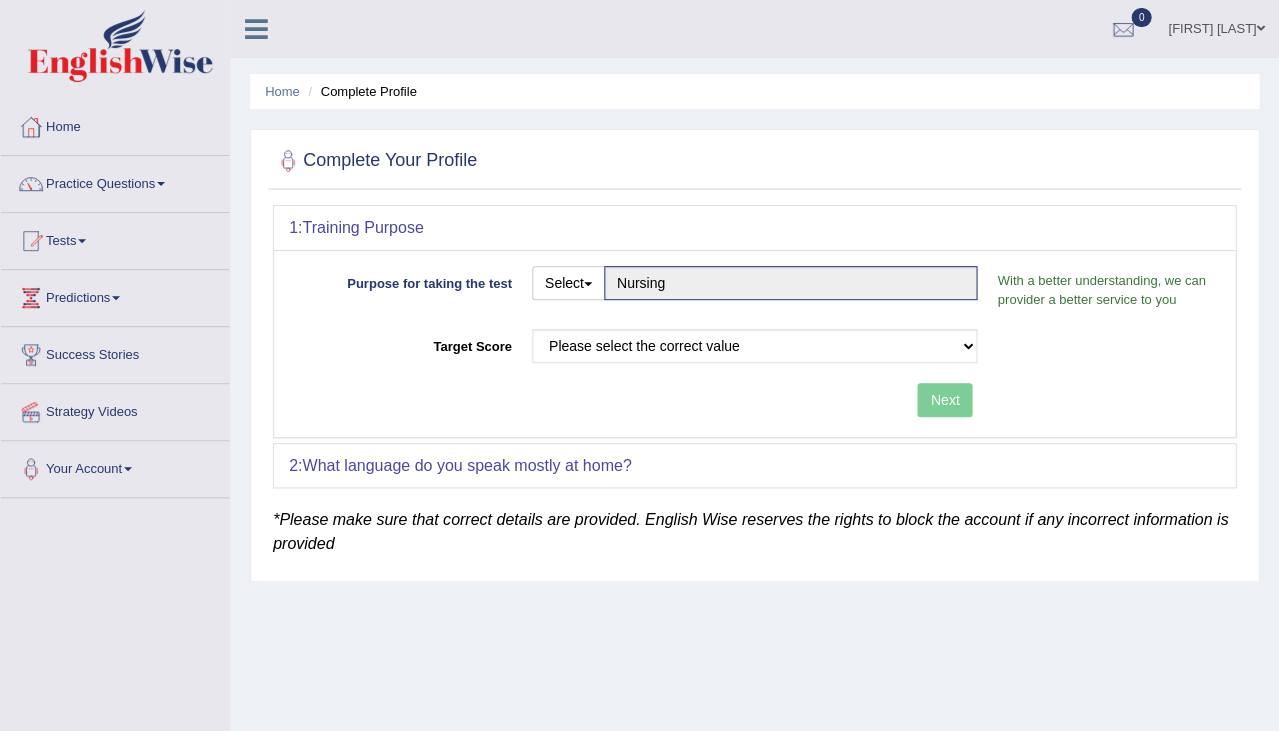 click on "Please select the correct value
50 (6 bands)
58 (6.5 bands)
65 (7 bands)
79 (8 bands)" at bounding box center [755, 351] 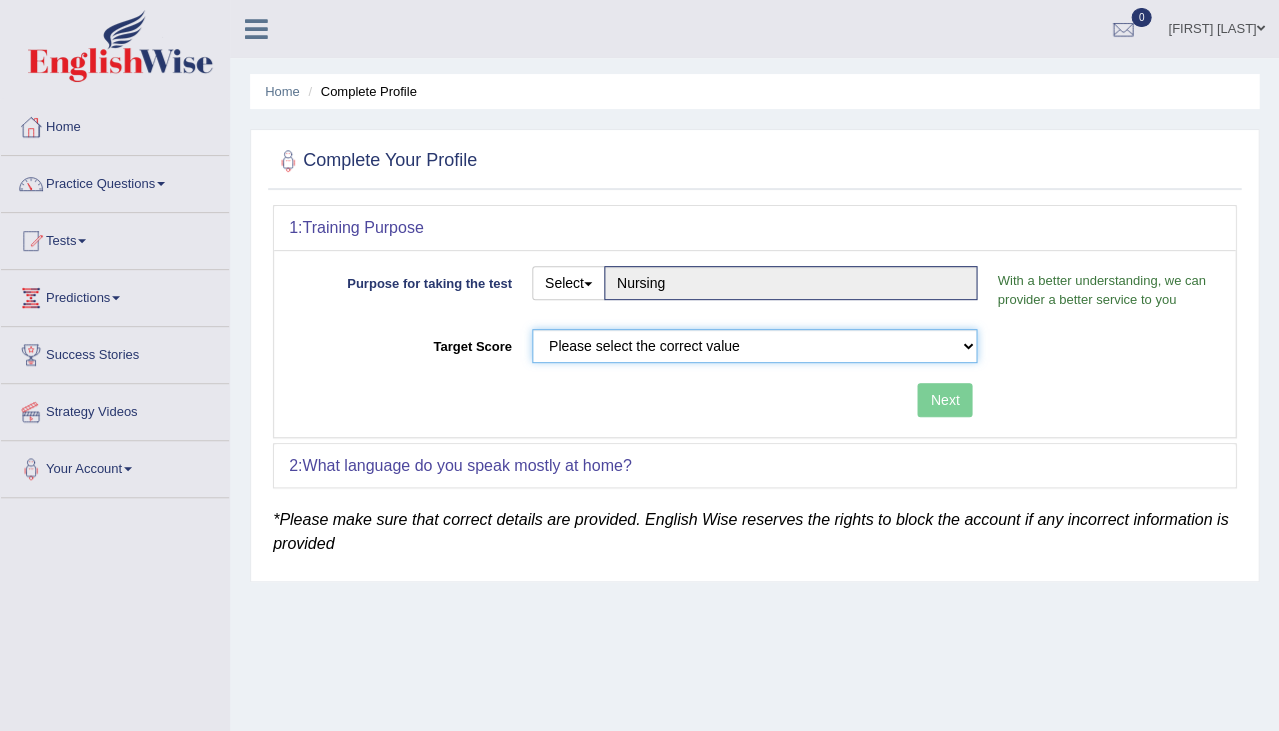 select on "65" 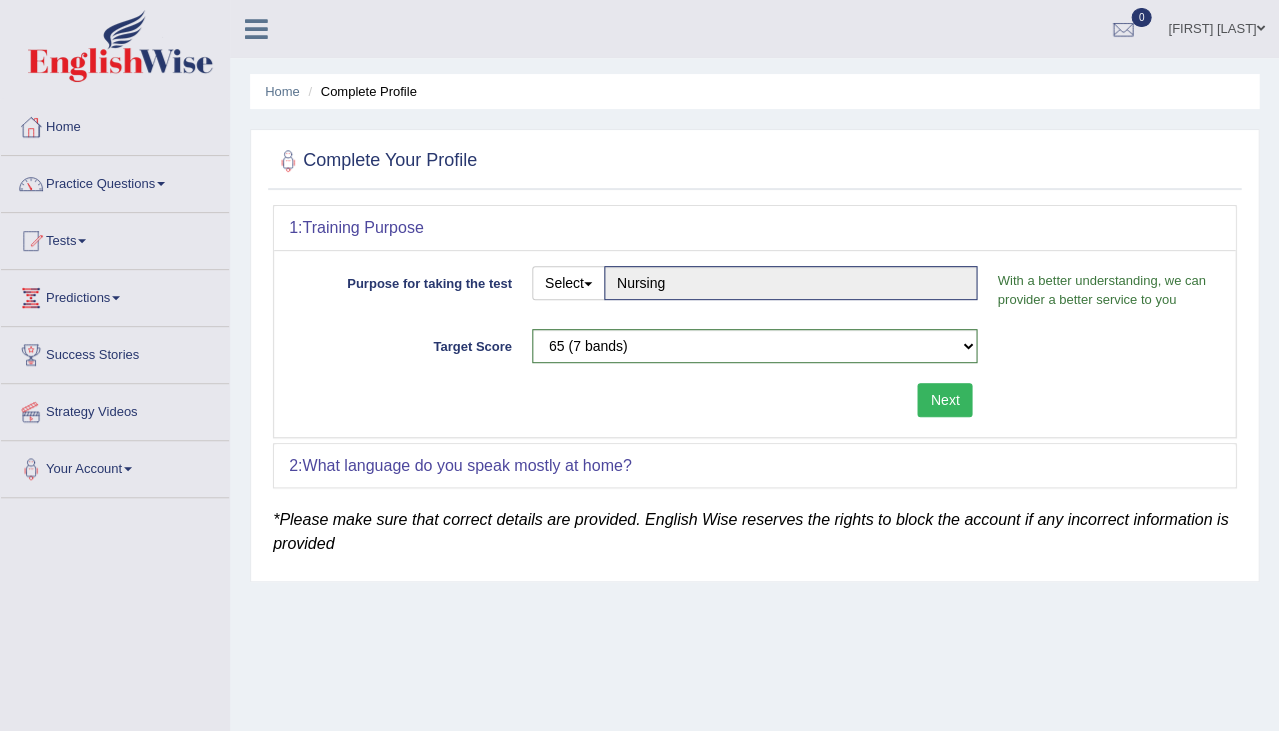 click on "Next" at bounding box center [638, 402] 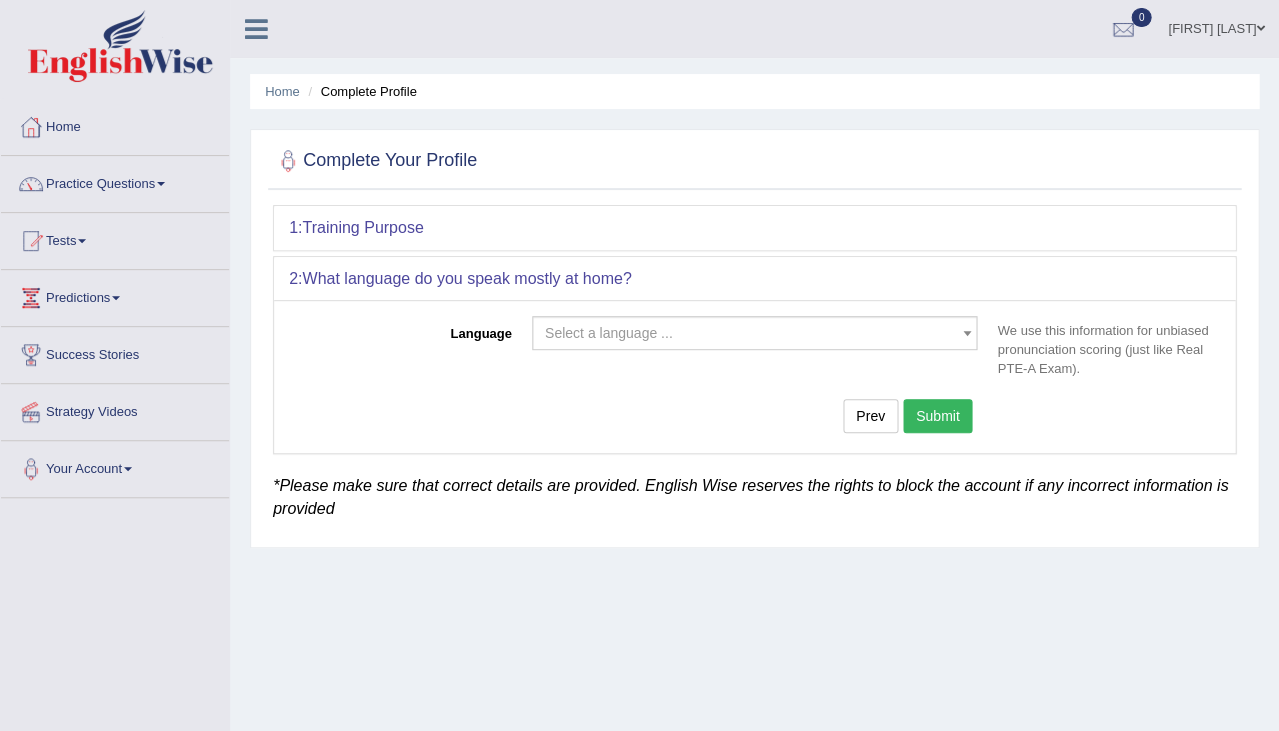 click on "Select a language ..." at bounding box center [749, 333] 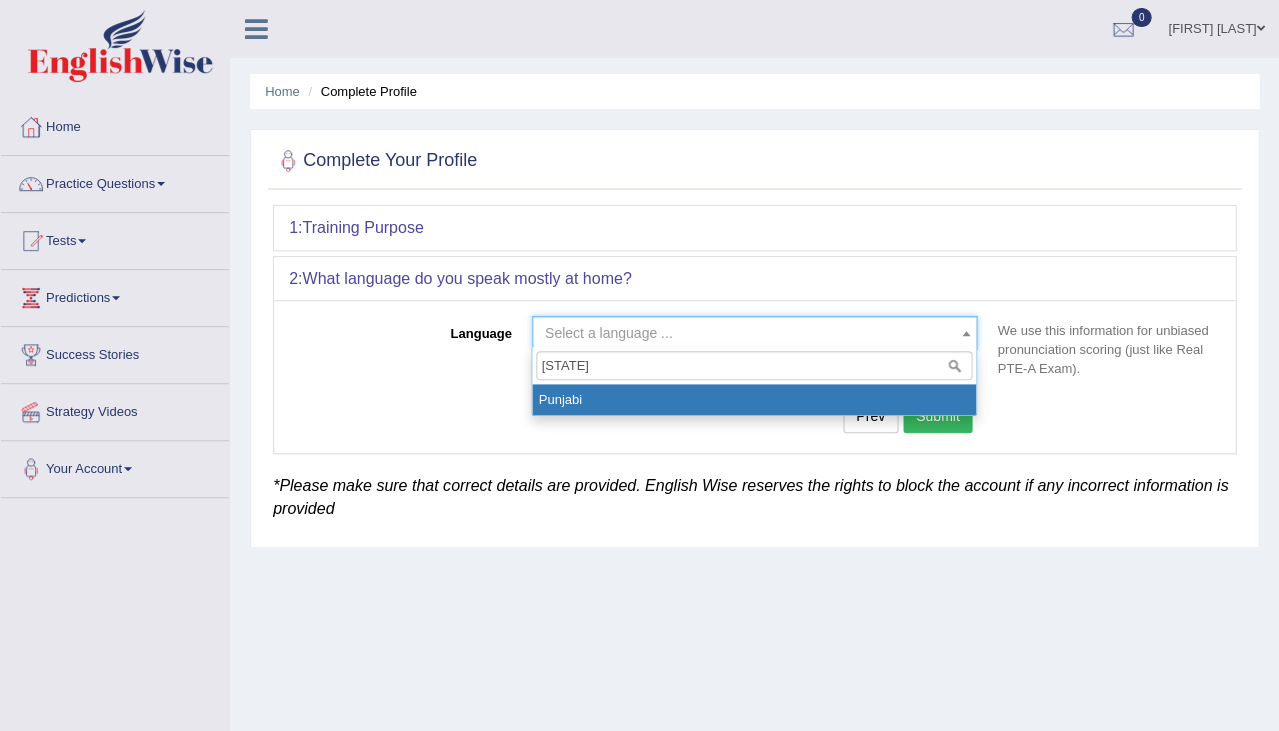 type on "punjabi" 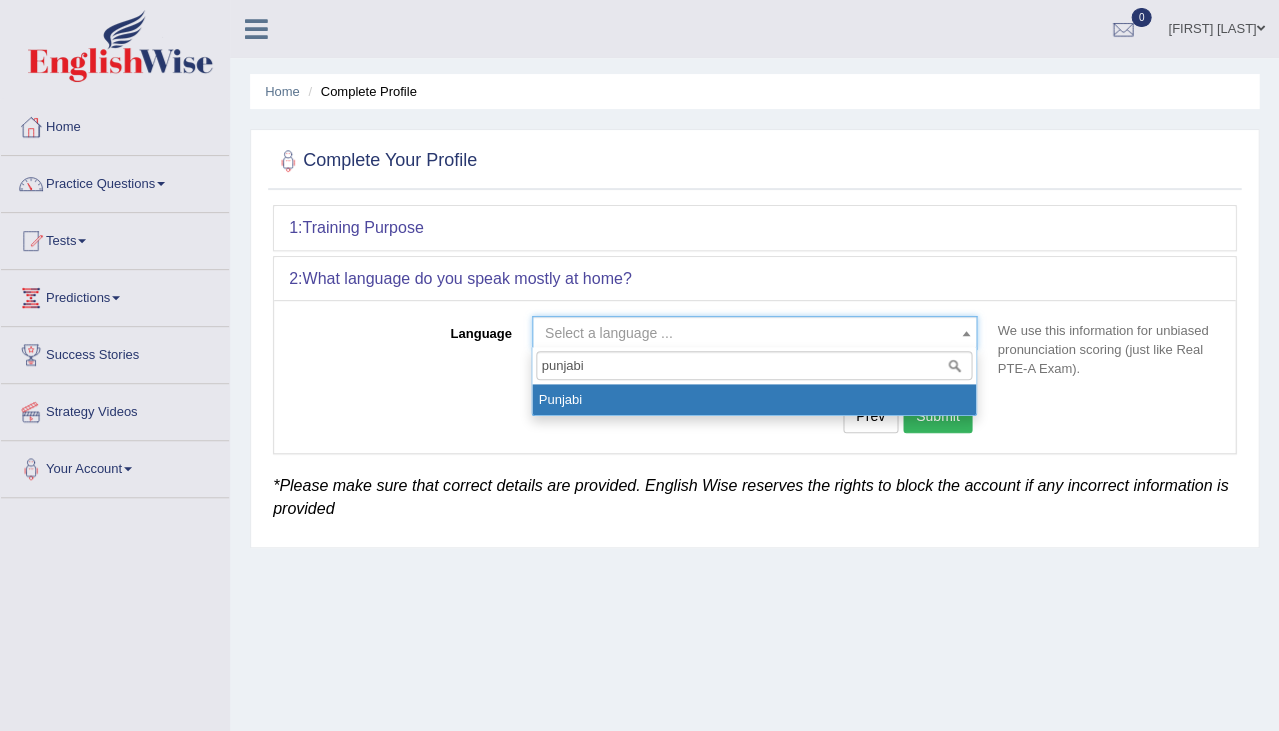 select on "Punjabi" 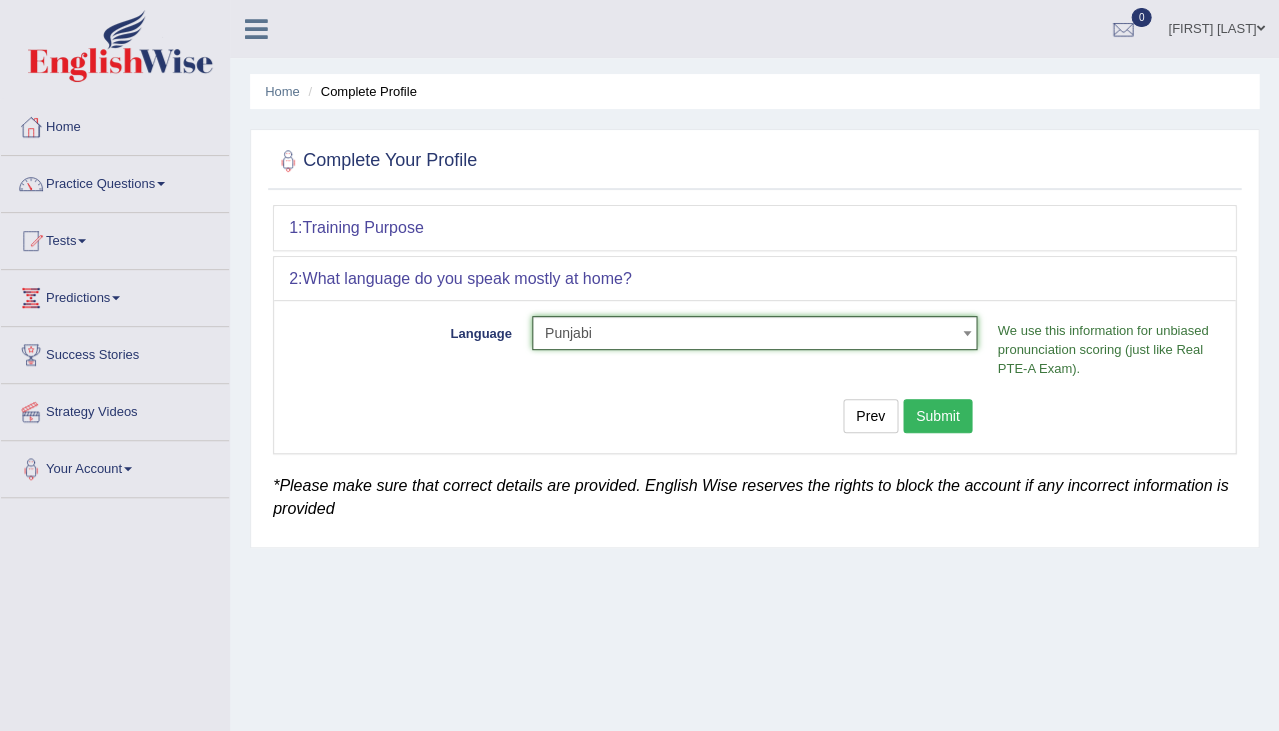 click on "Submit" at bounding box center (938, 416) 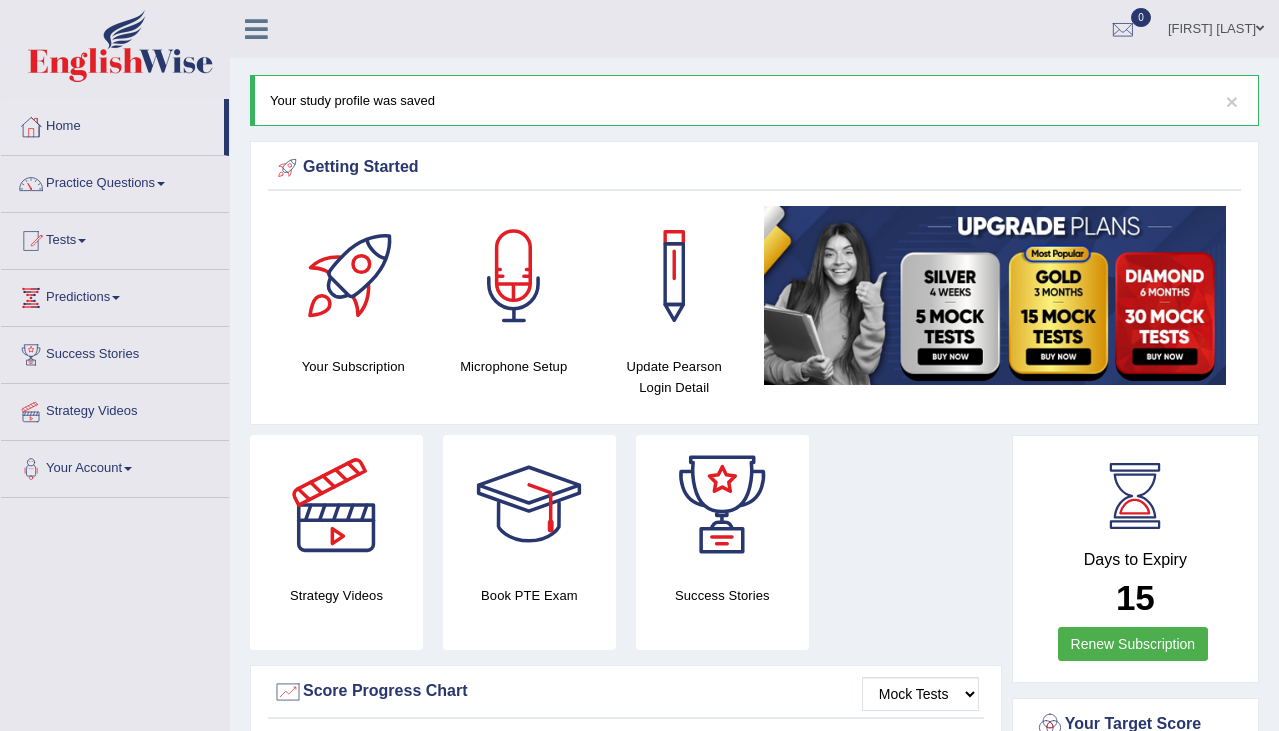 scroll, scrollTop: 0, scrollLeft: 0, axis: both 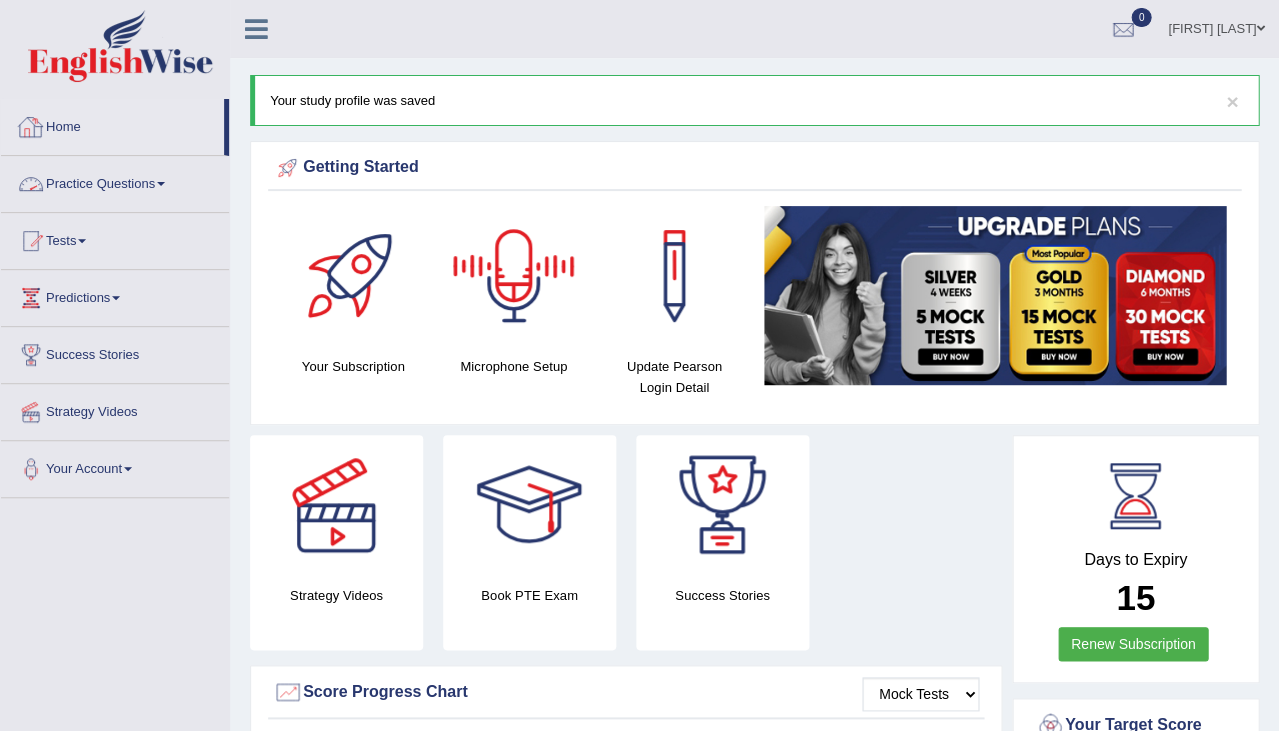 click on "Practice Questions" at bounding box center [115, 181] 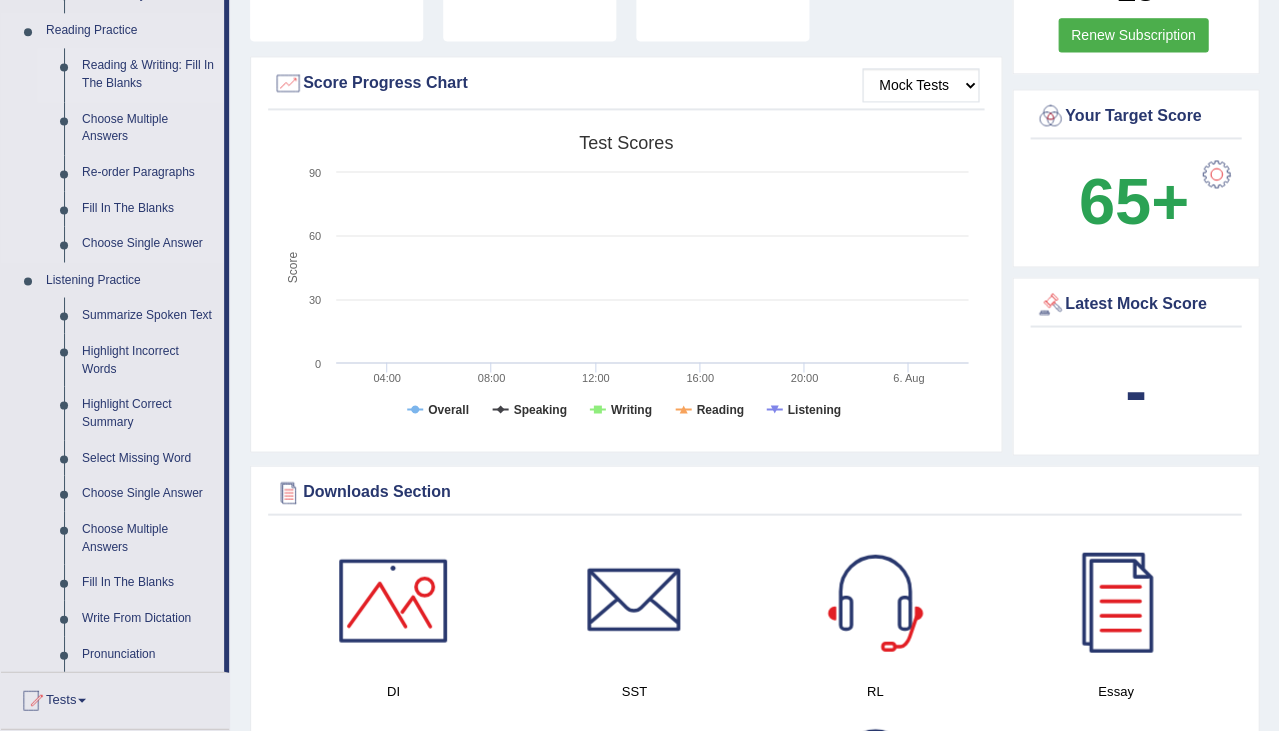 scroll, scrollTop: 624, scrollLeft: 0, axis: vertical 